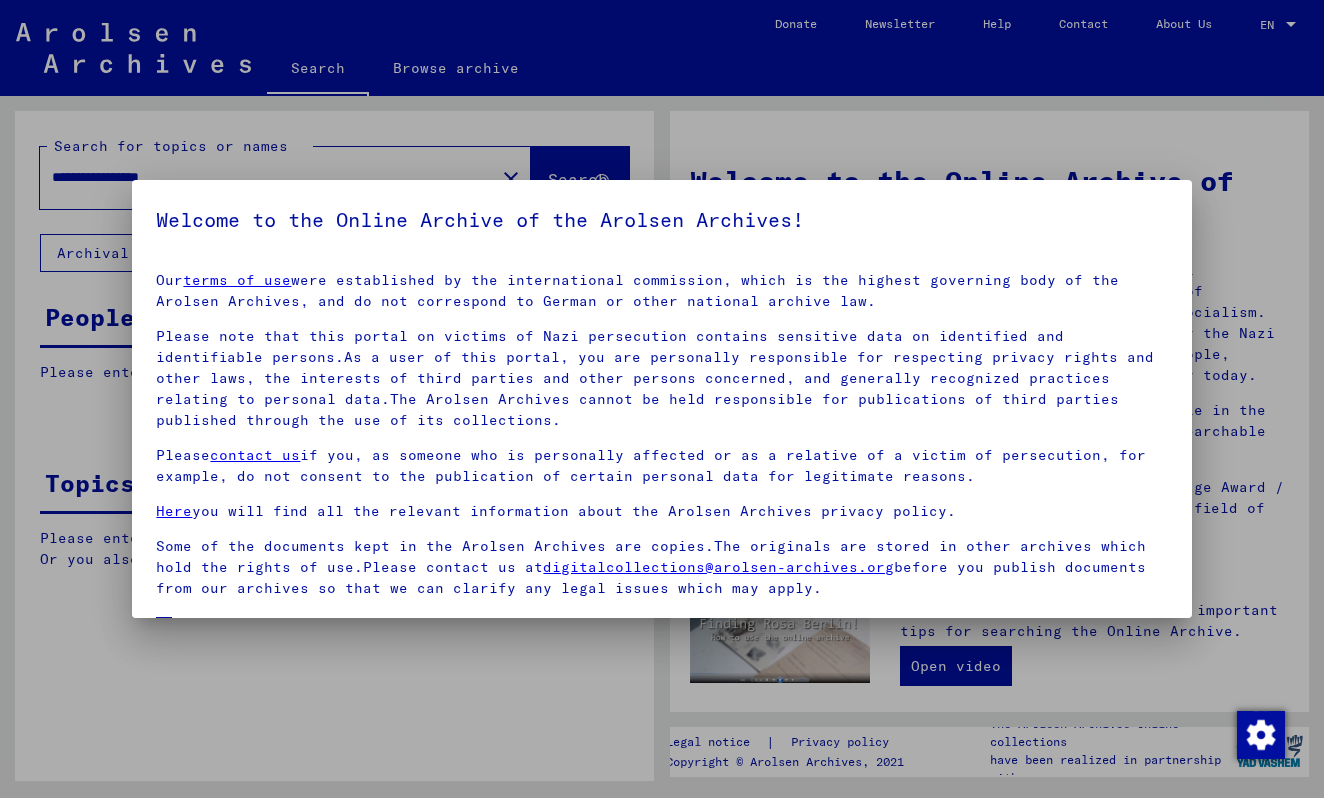 scroll, scrollTop: 0, scrollLeft: 0, axis: both 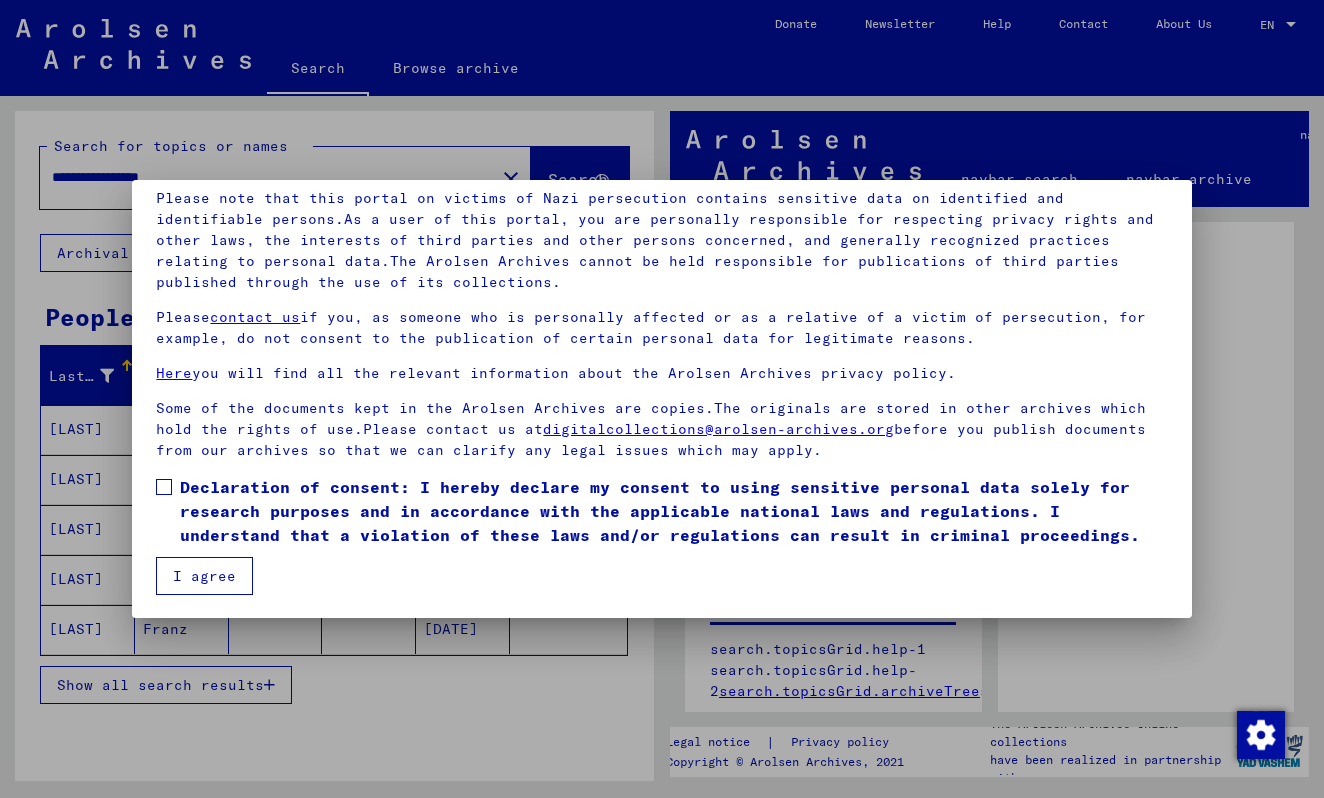 click on "I agree" at bounding box center (204, 576) 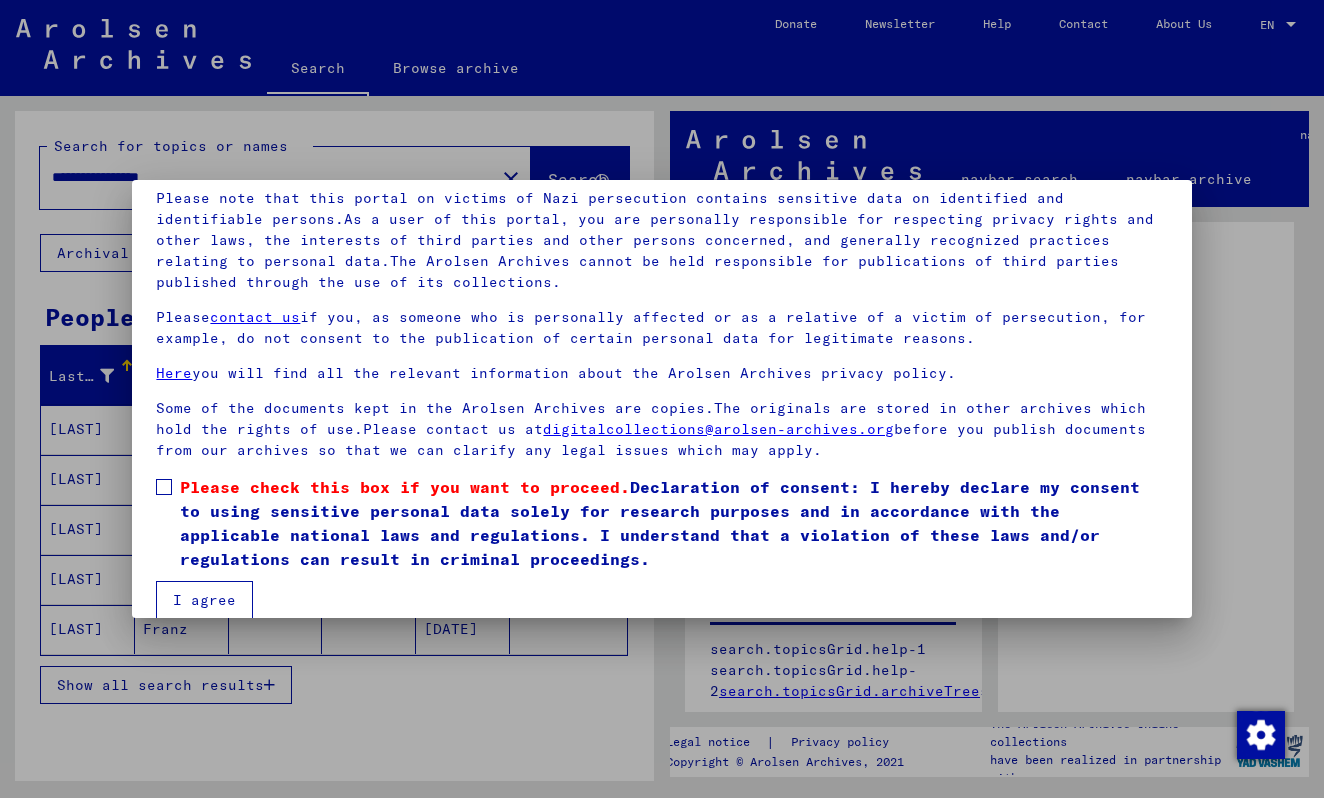 click on "Please check this box if you want to proceed." at bounding box center [405, 487] 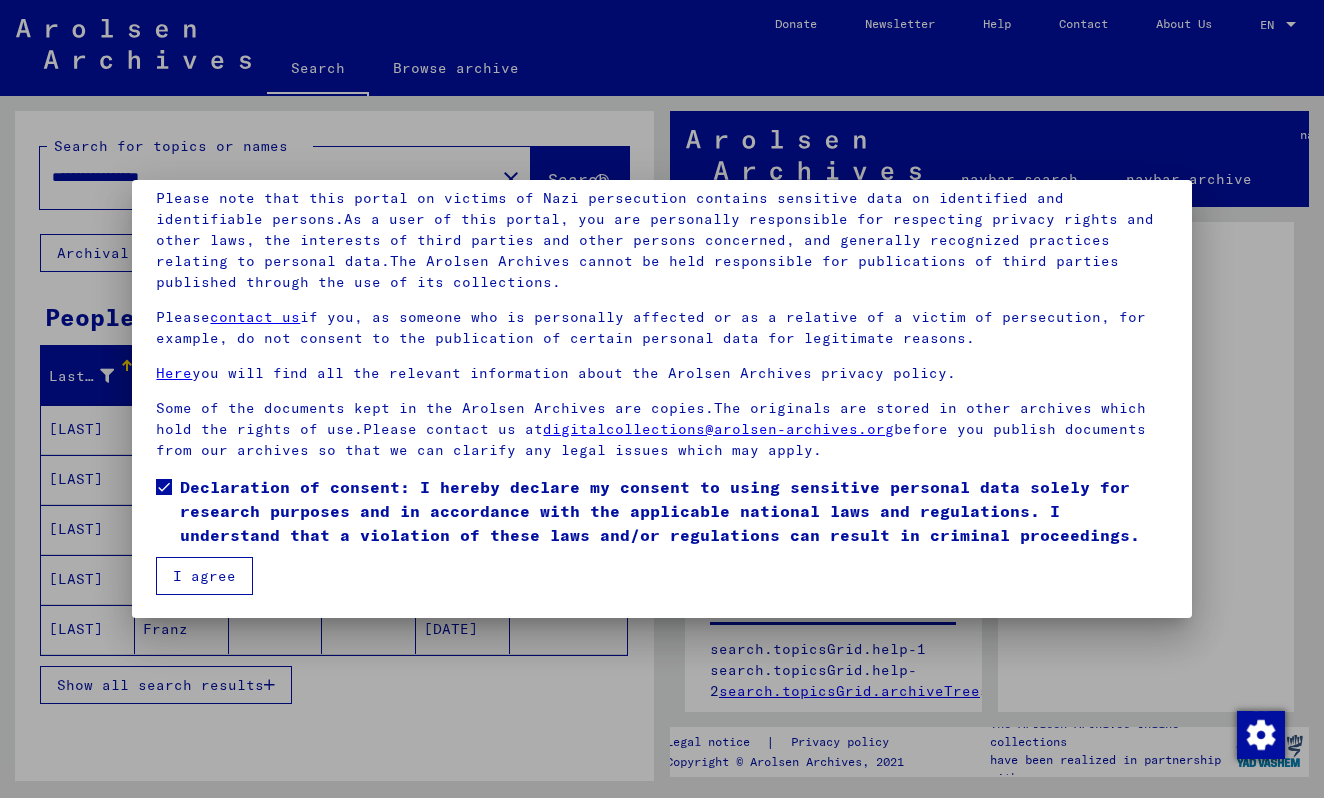 click on "I agree" at bounding box center (204, 576) 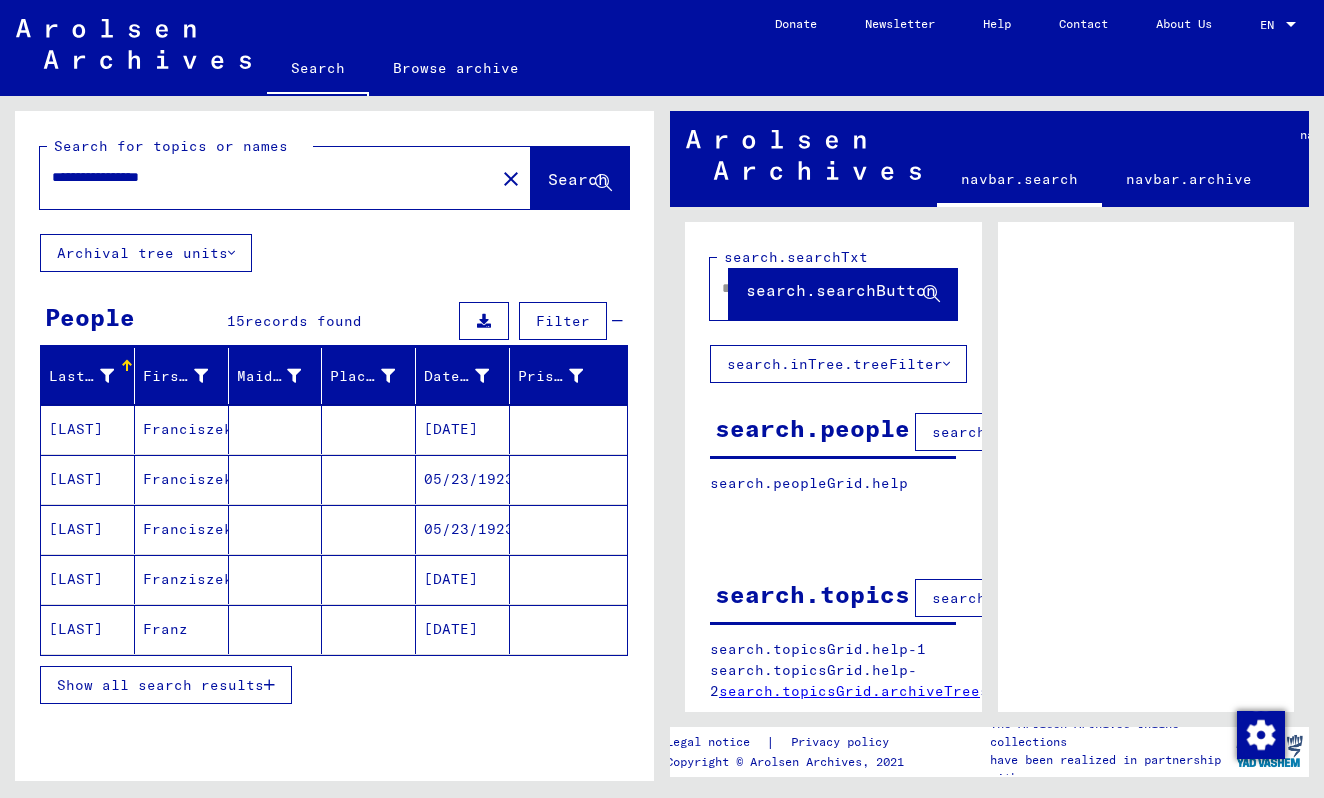 scroll, scrollTop: 0, scrollLeft: 0, axis: both 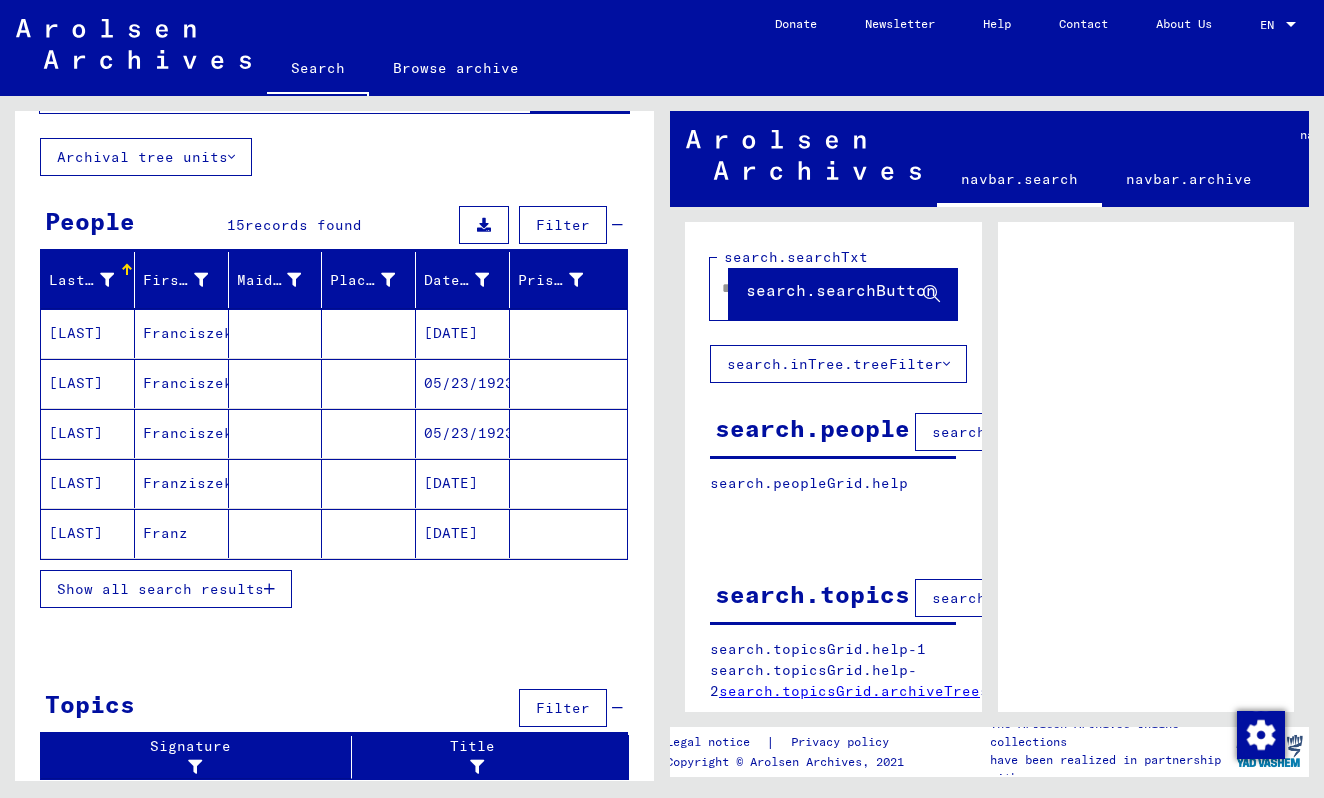 click on "Show all search results" at bounding box center [160, 589] 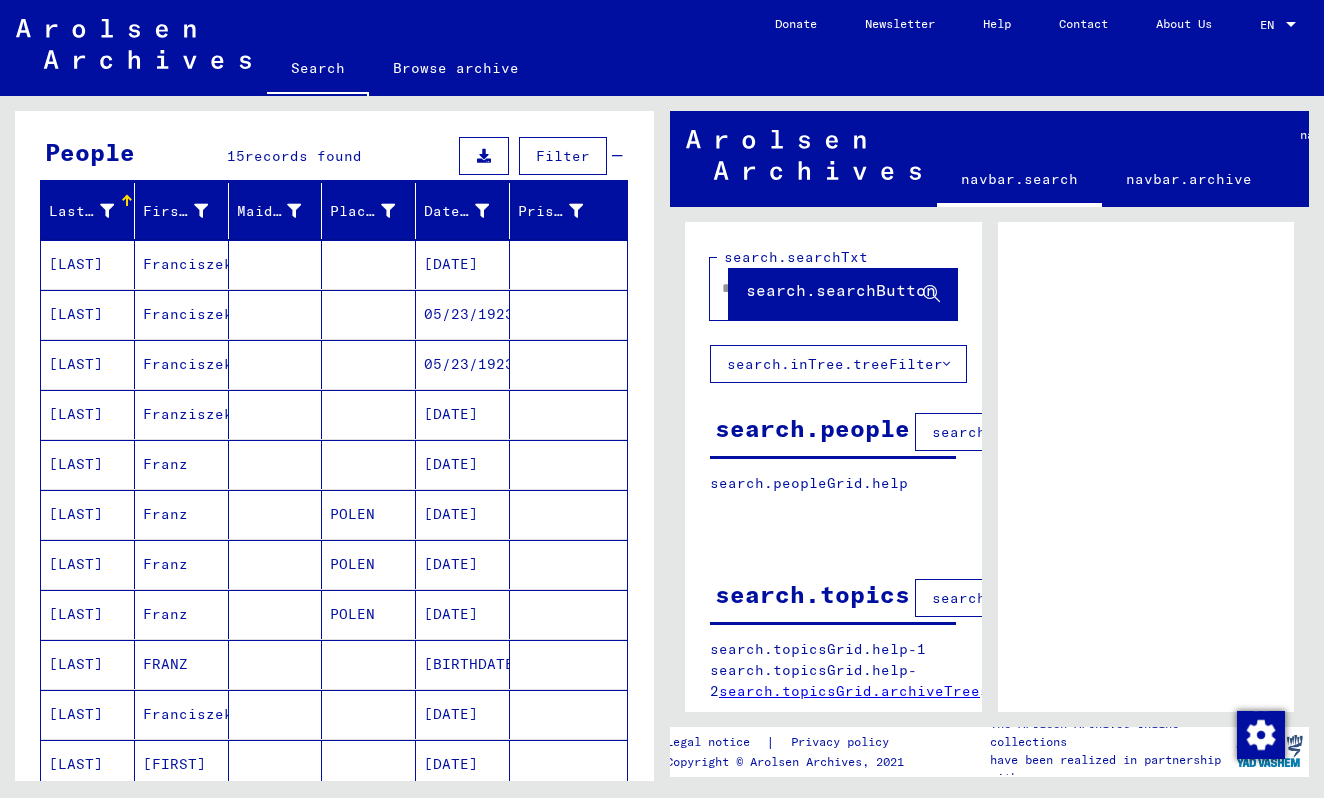scroll, scrollTop: 169, scrollLeft: 0, axis: vertical 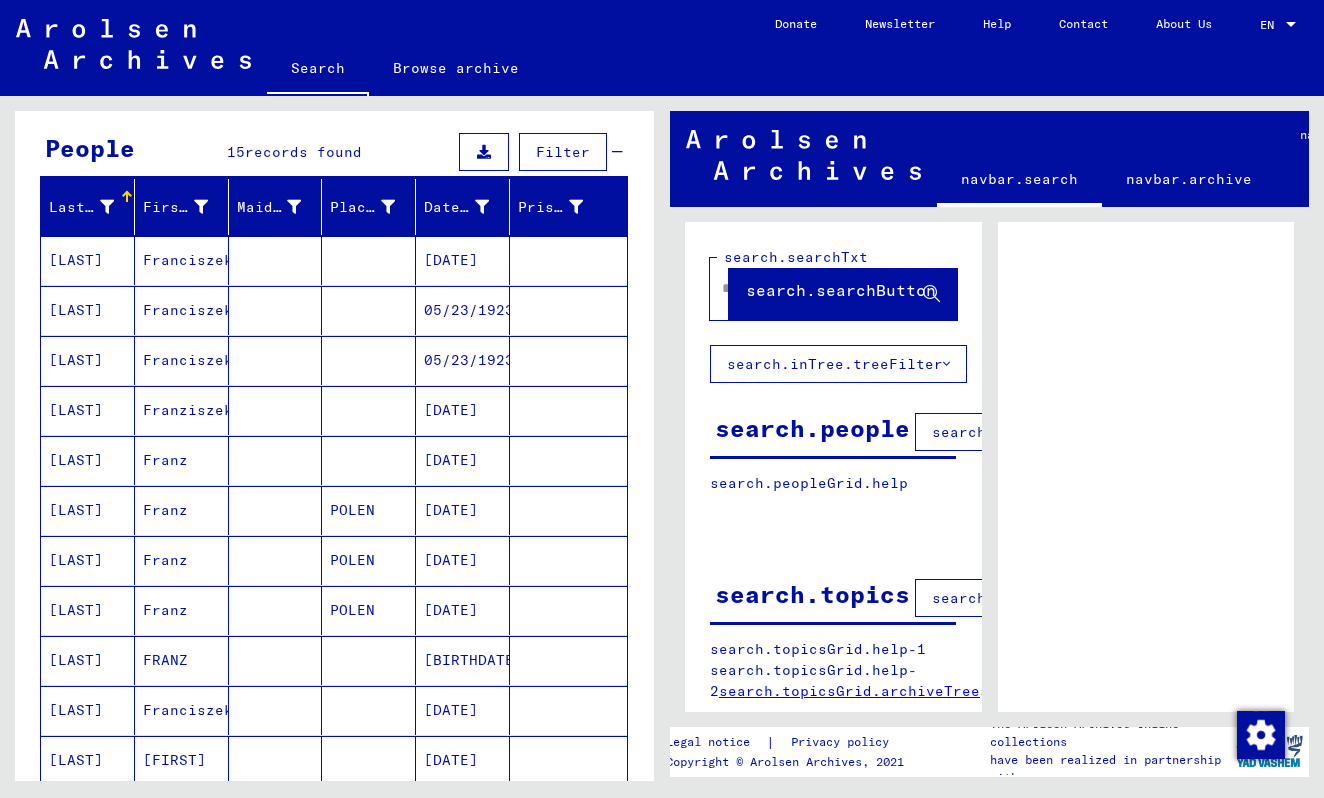 click on "[LAST]" at bounding box center (88, 710) 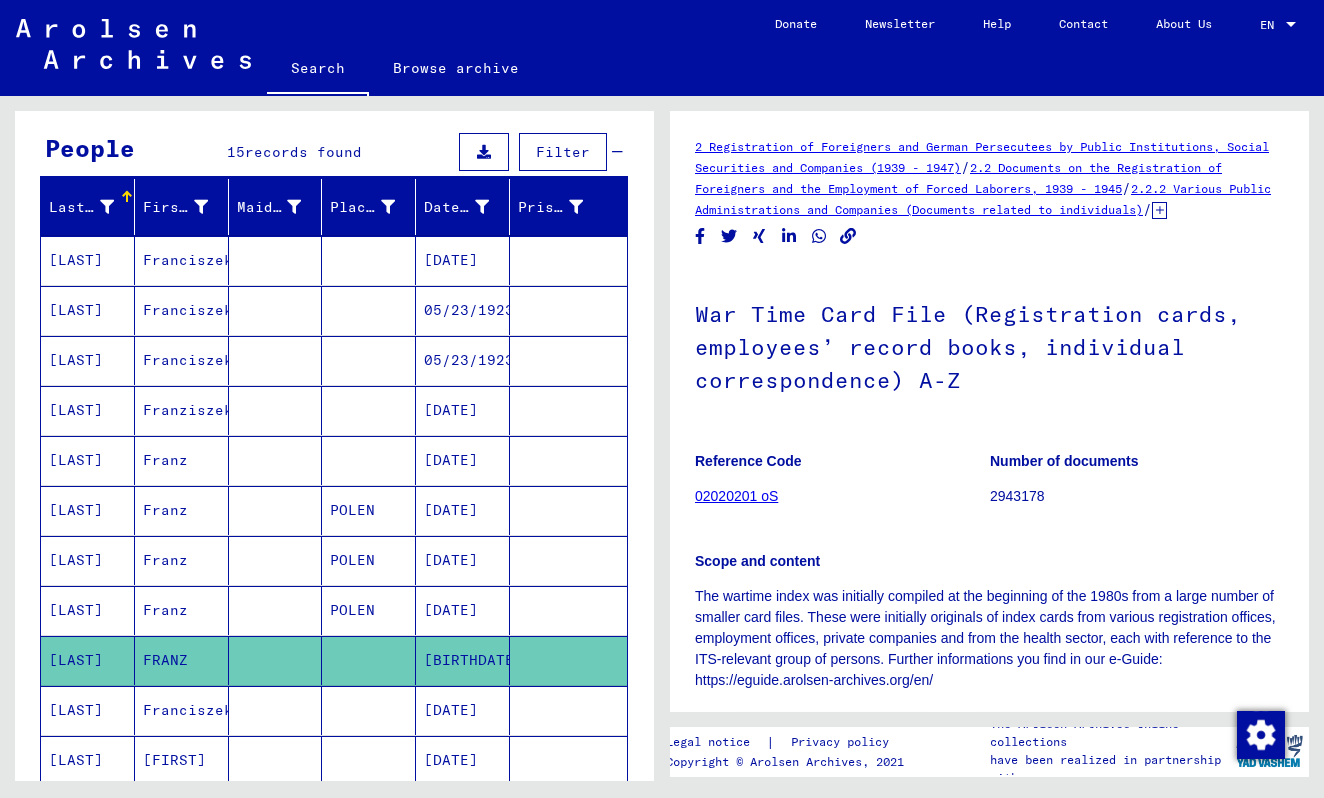 scroll, scrollTop: 0, scrollLeft: 0, axis: both 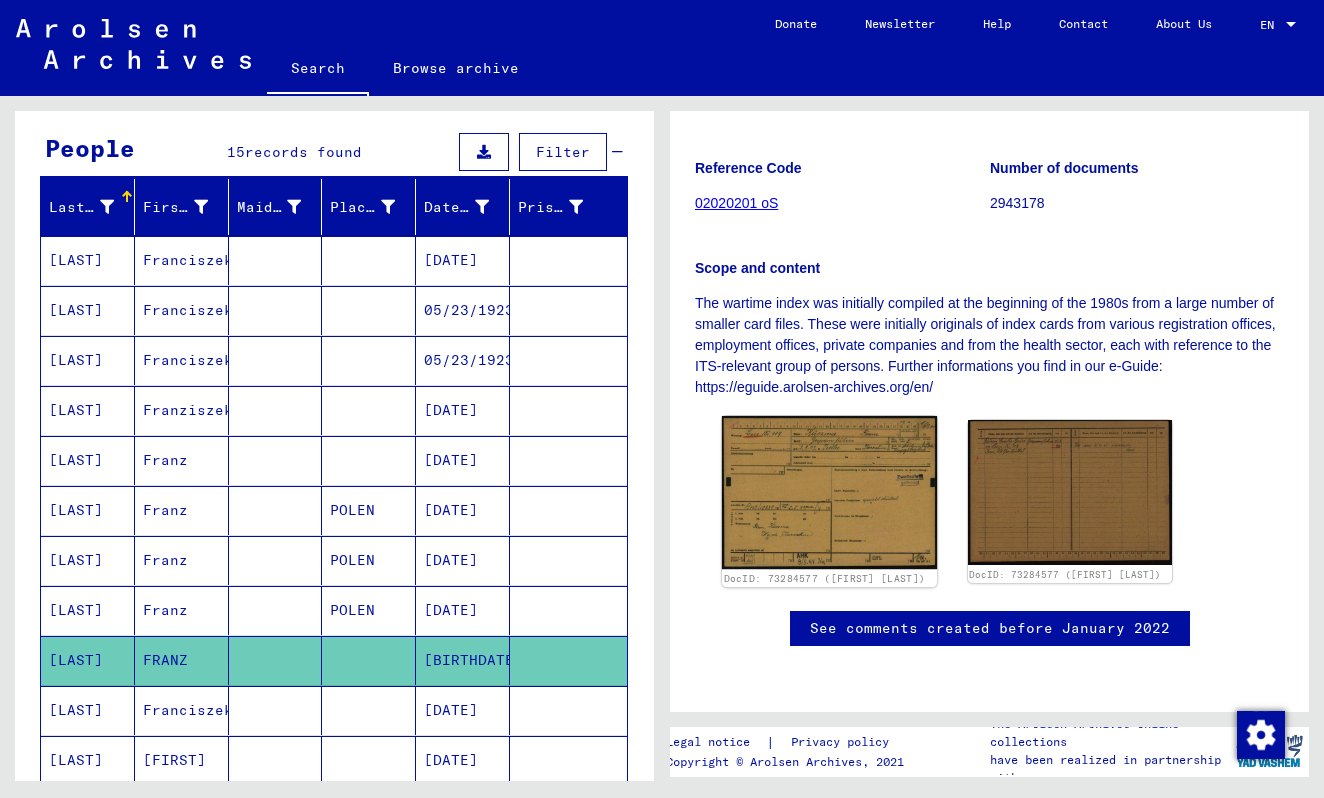 click 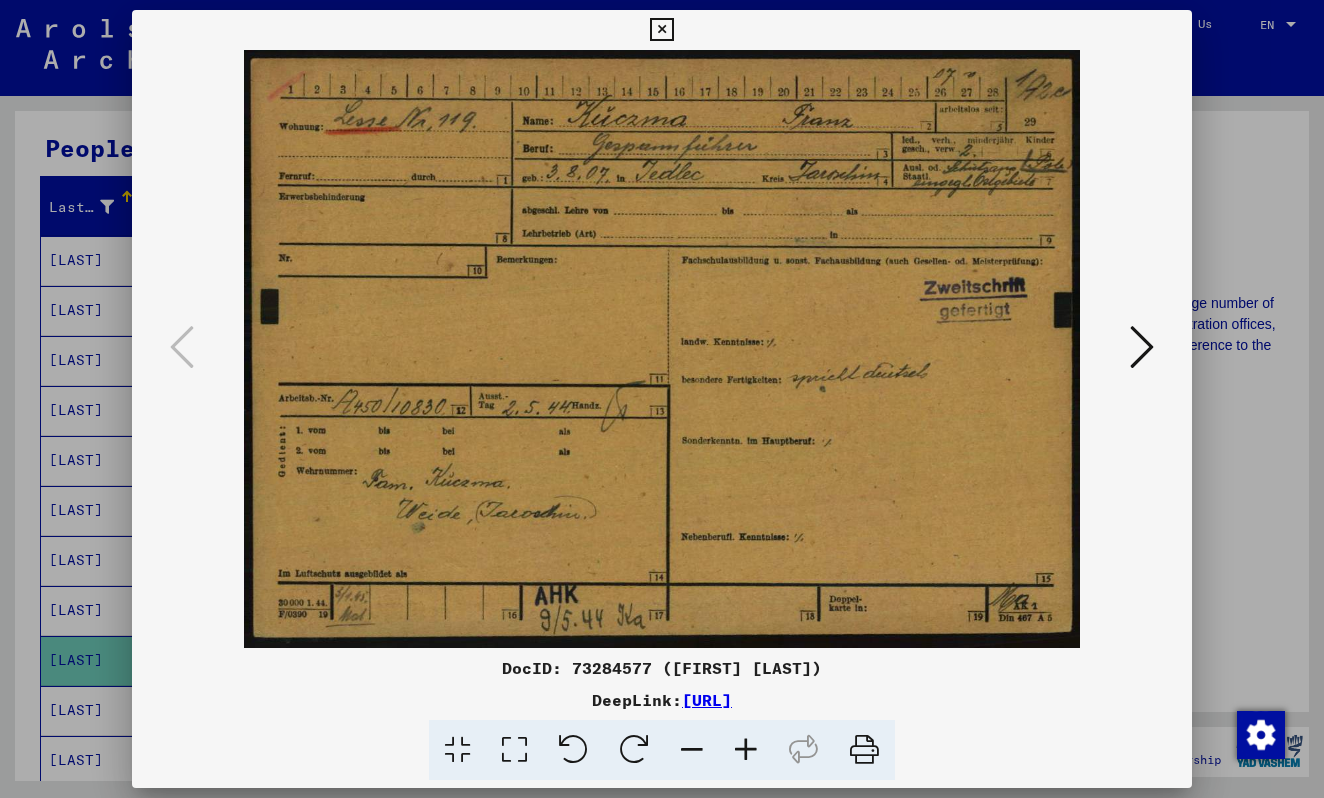 click at bounding box center (1142, 347) 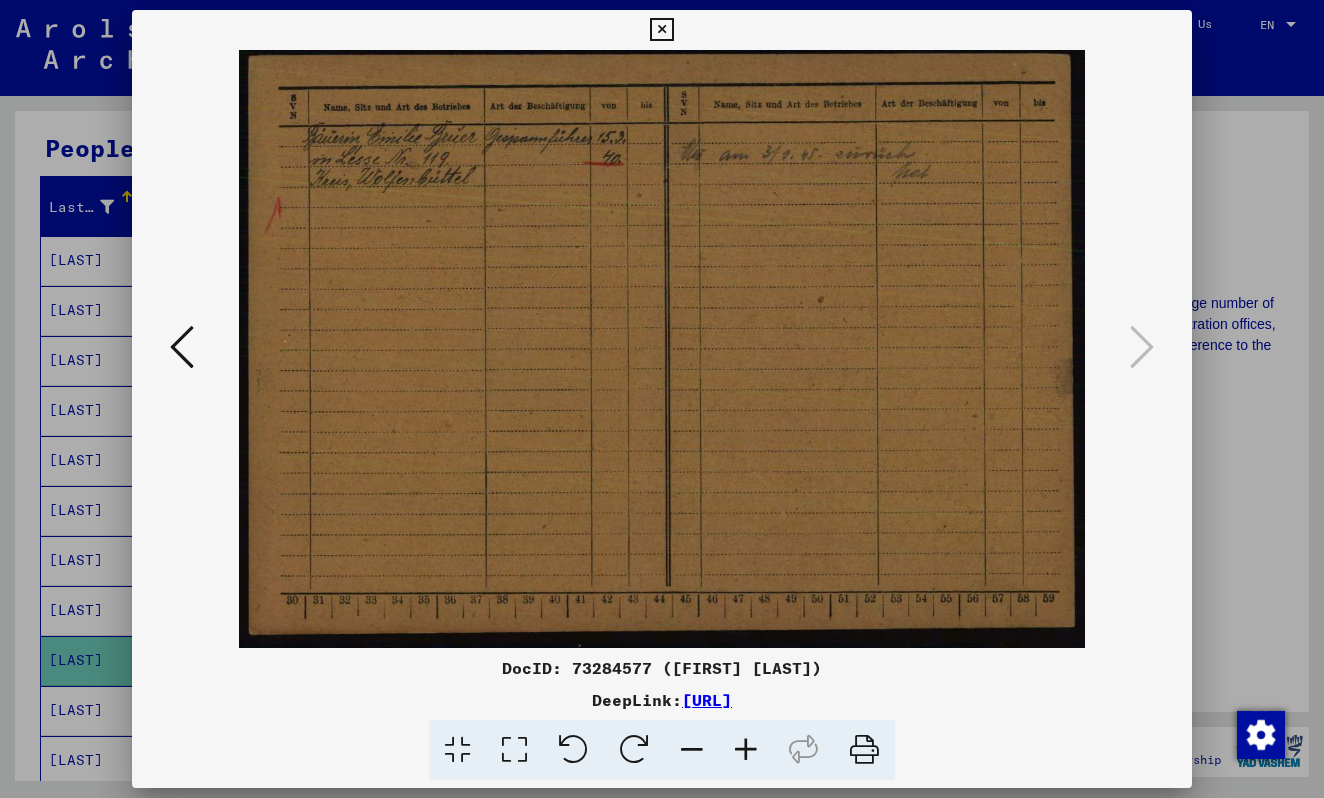 click at bounding box center [661, 30] 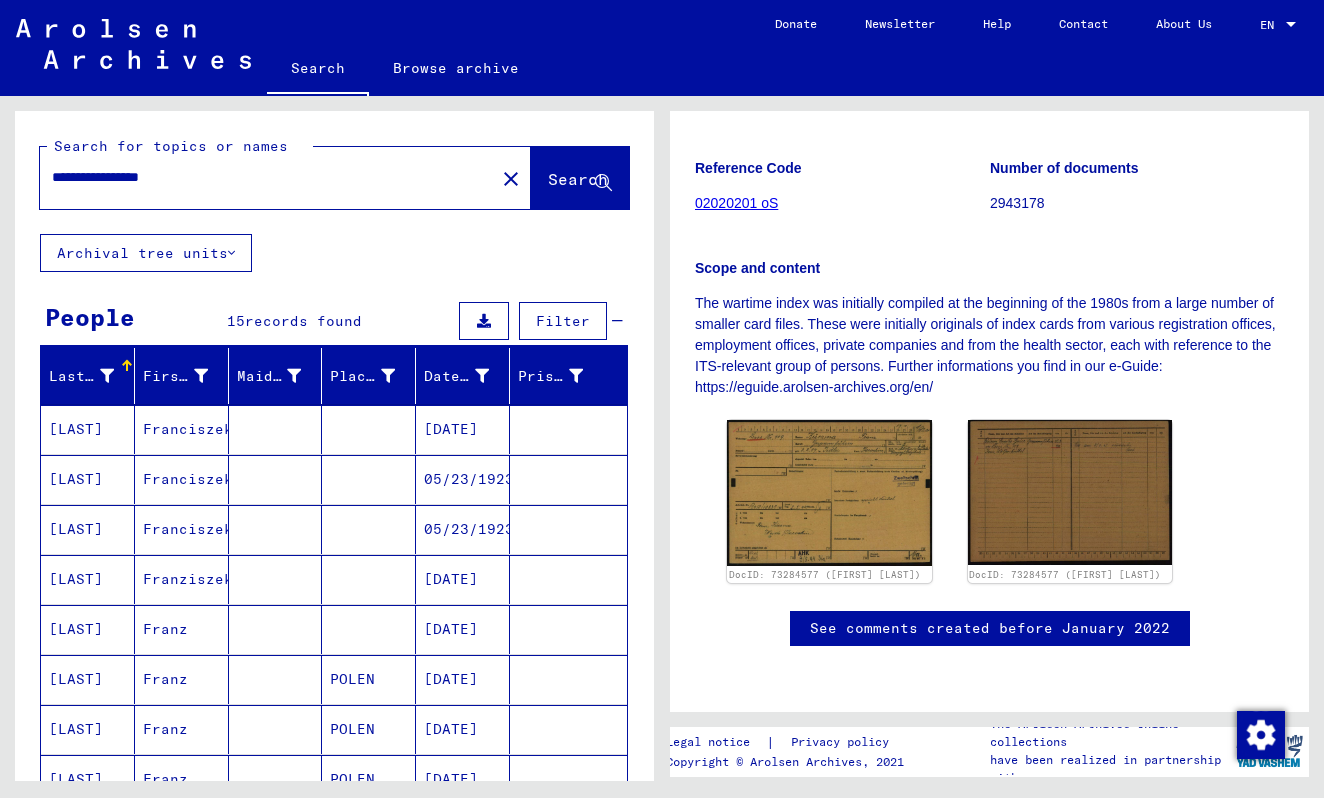 scroll, scrollTop: 0, scrollLeft: 0, axis: both 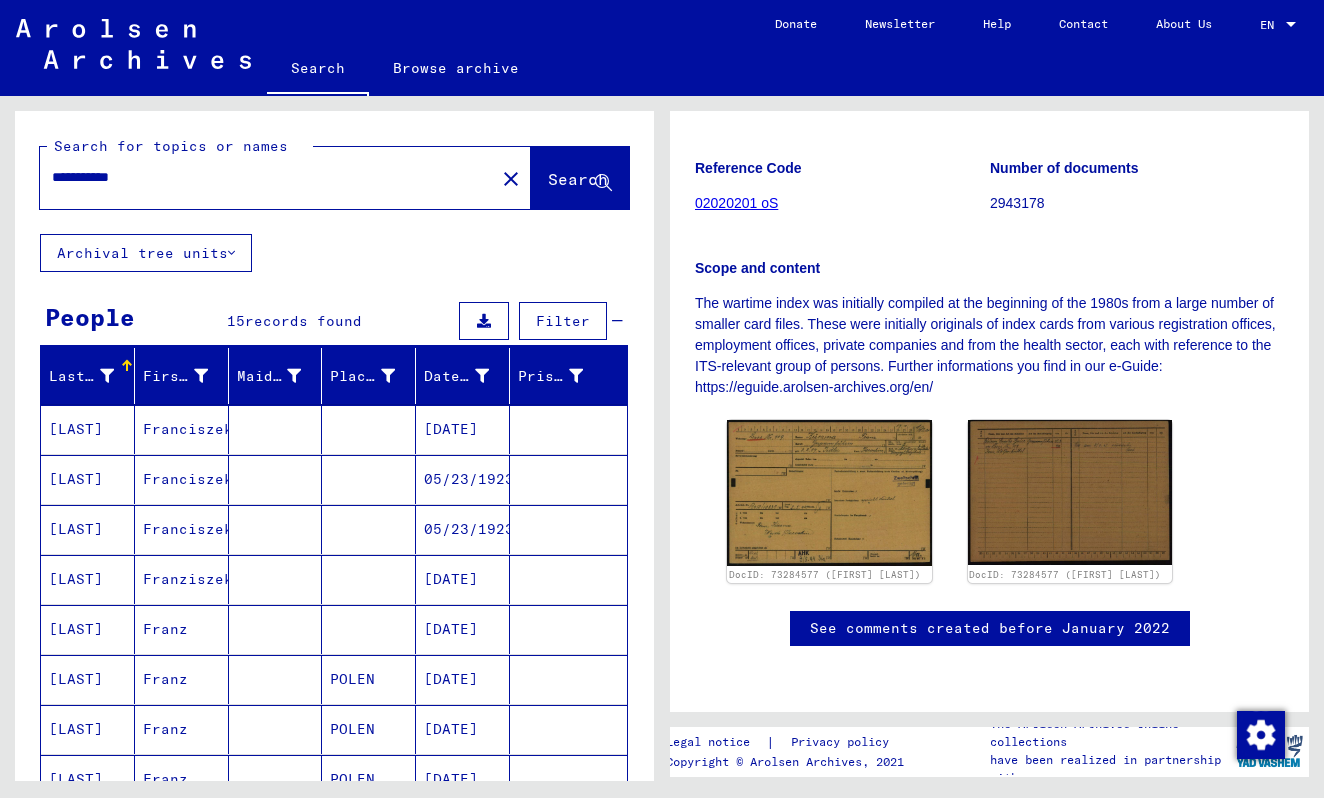 type on "**********" 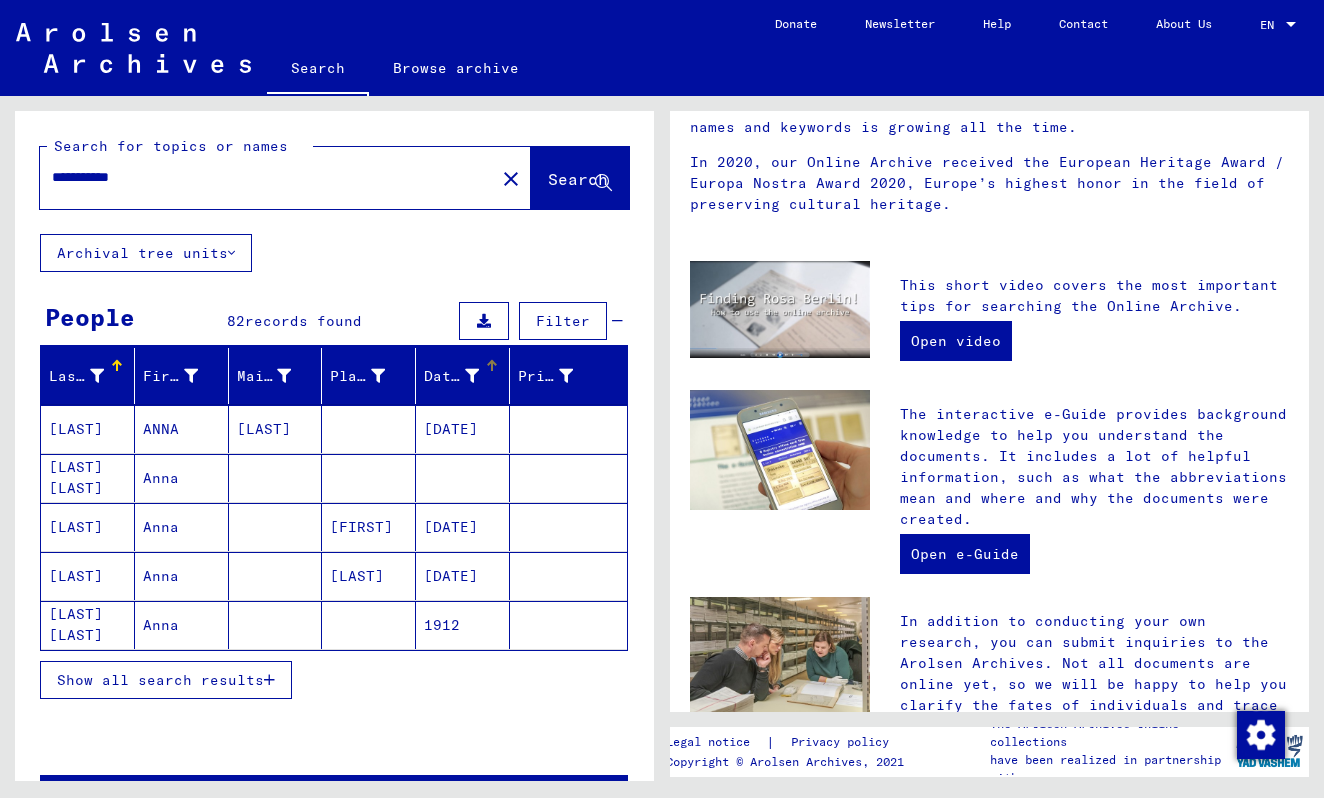 click on "Date of Birth" at bounding box center (451, 376) 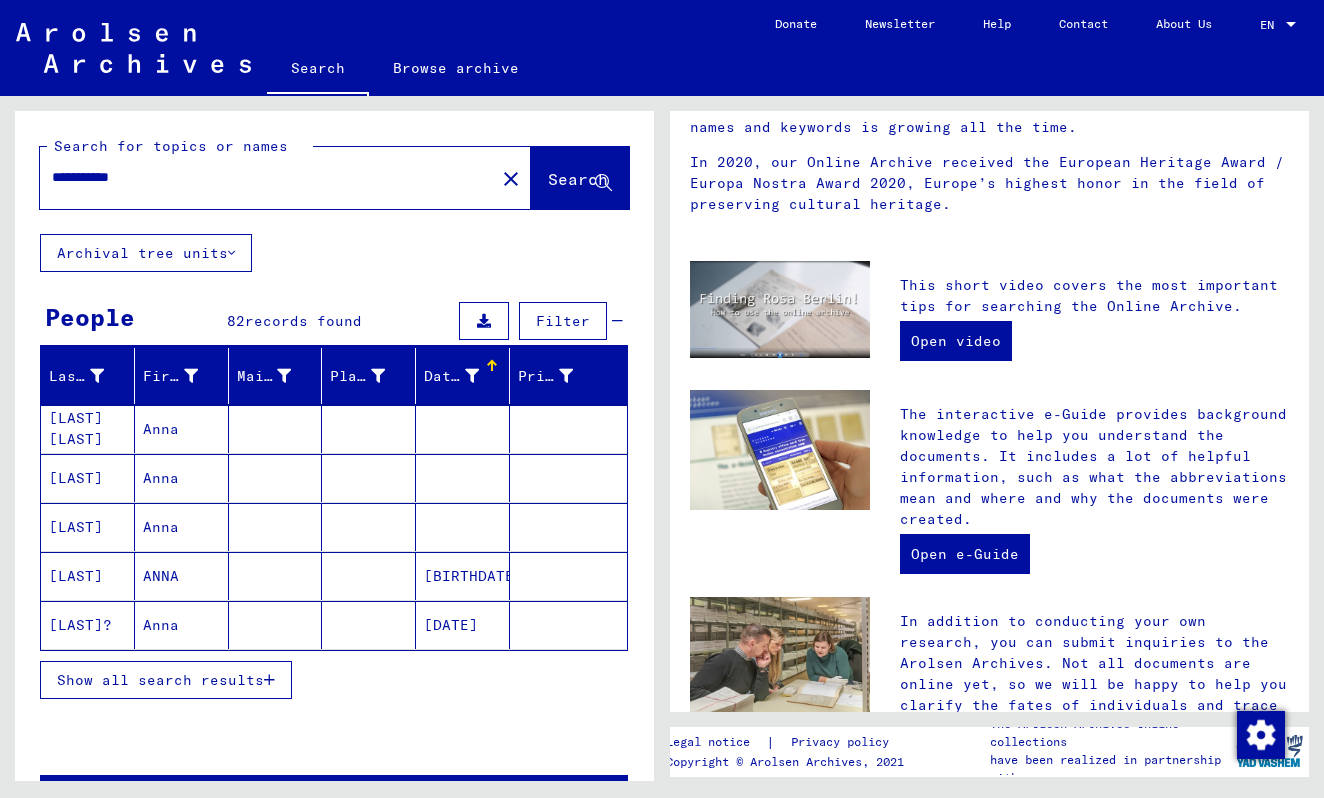click on "Show all search results" at bounding box center (160, 680) 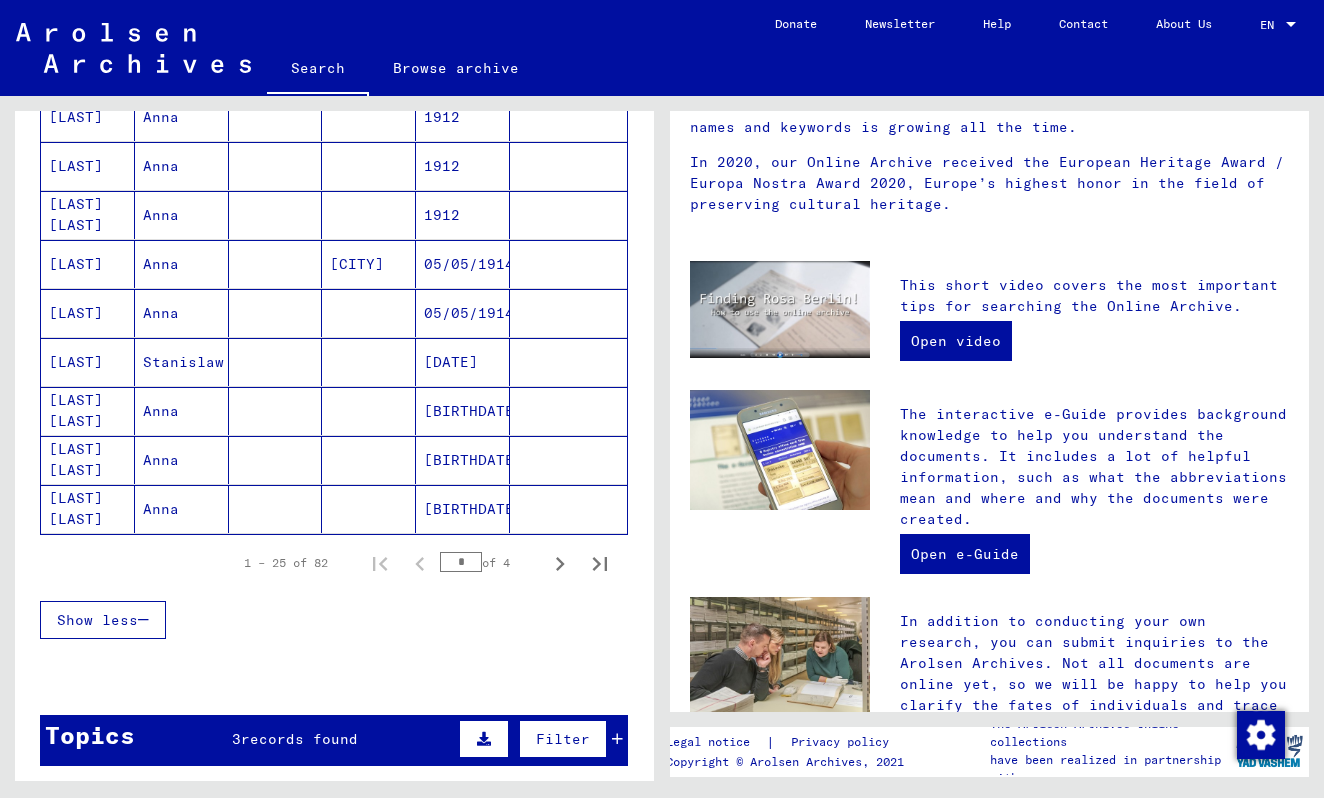 scroll, scrollTop: 1095, scrollLeft: 0, axis: vertical 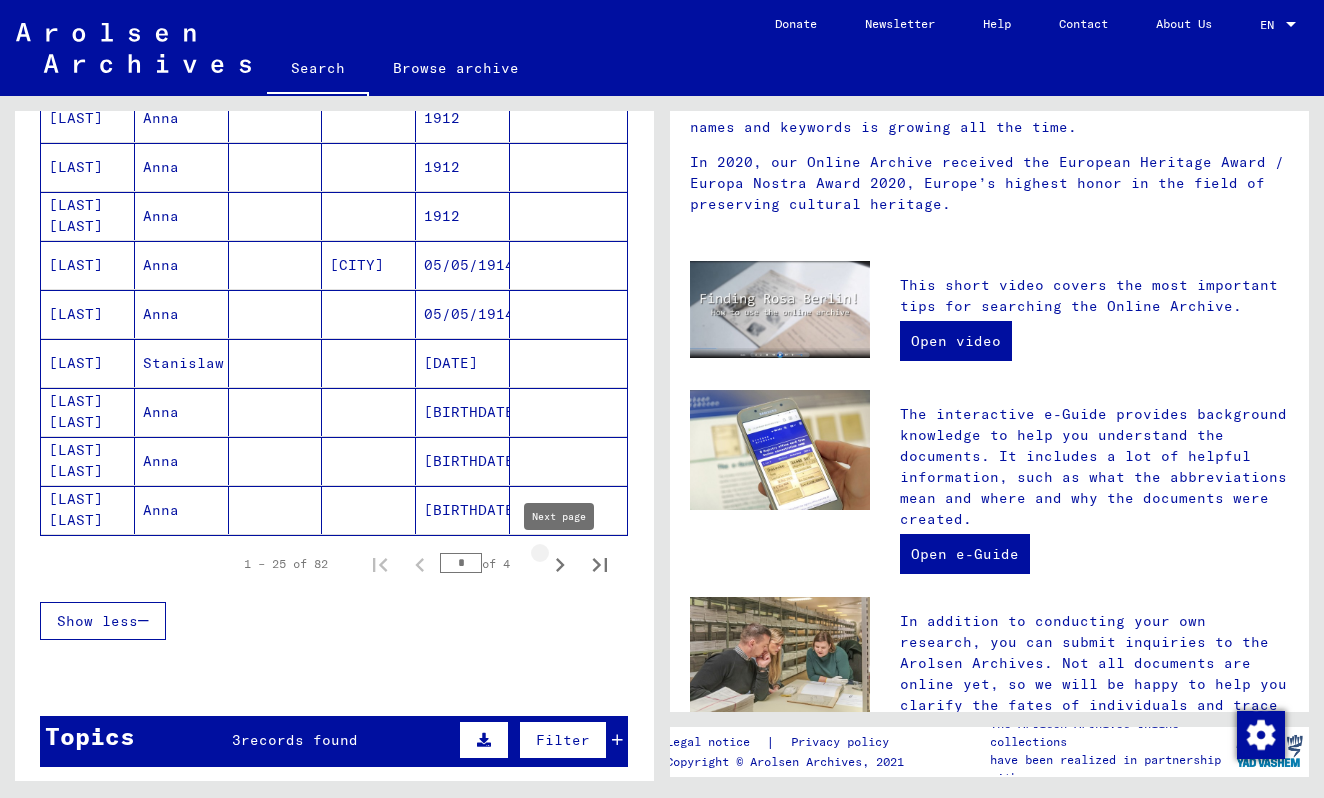 click 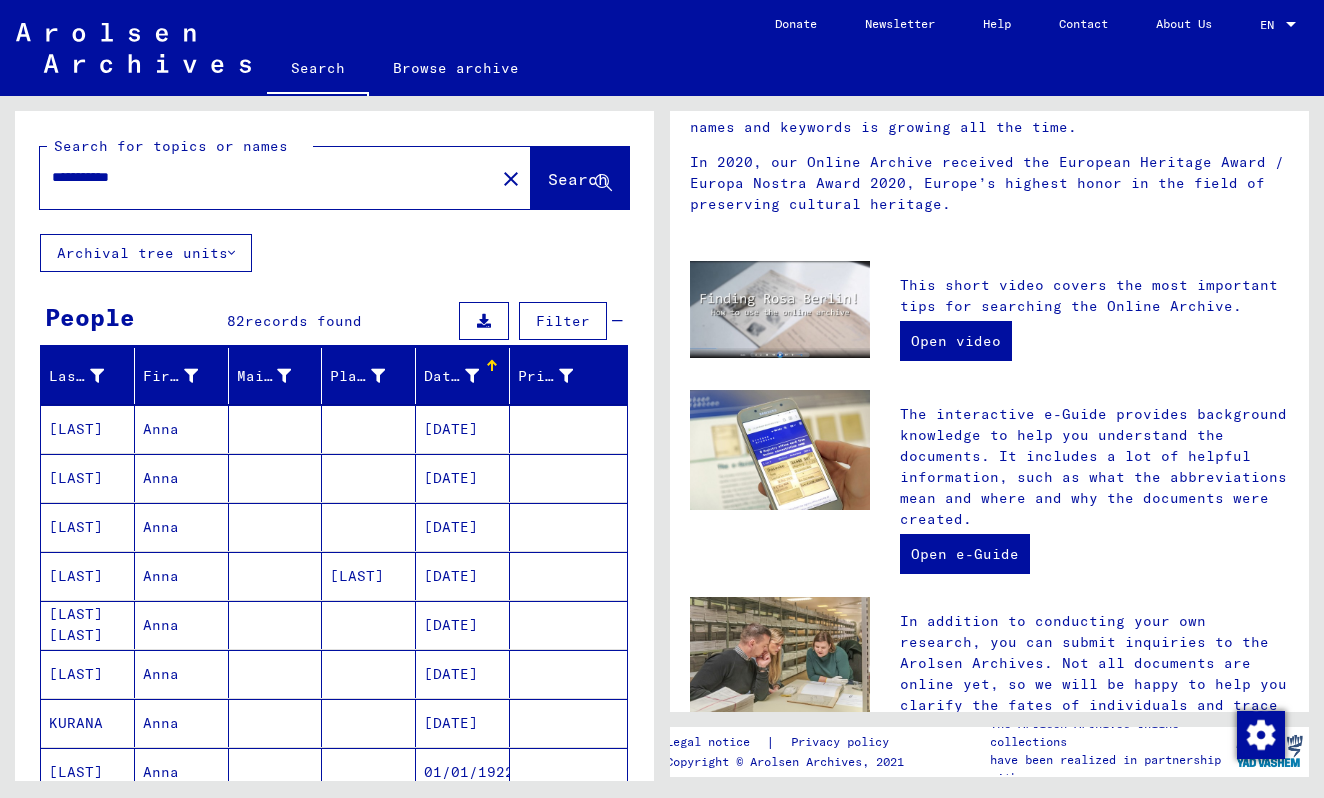 scroll, scrollTop: 0, scrollLeft: 0, axis: both 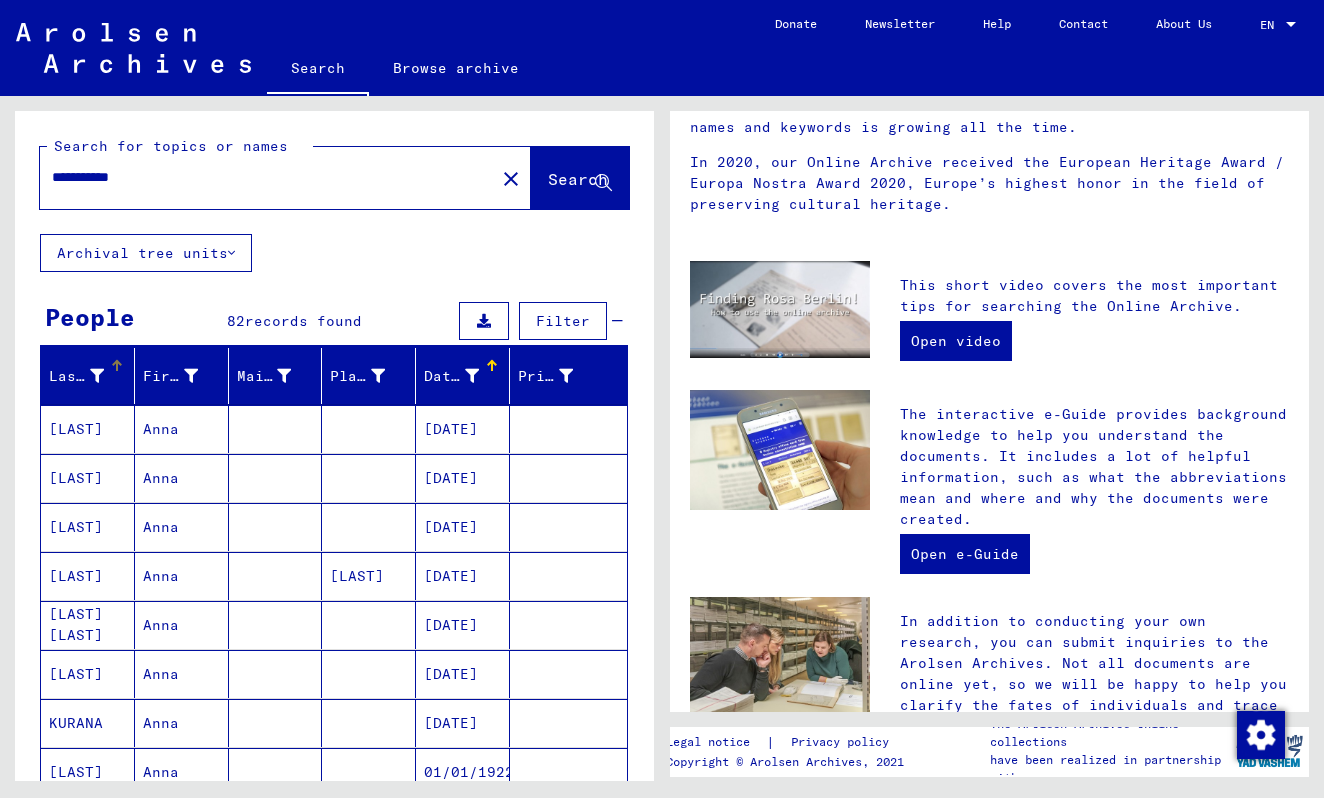 click at bounding box center (97, 376) 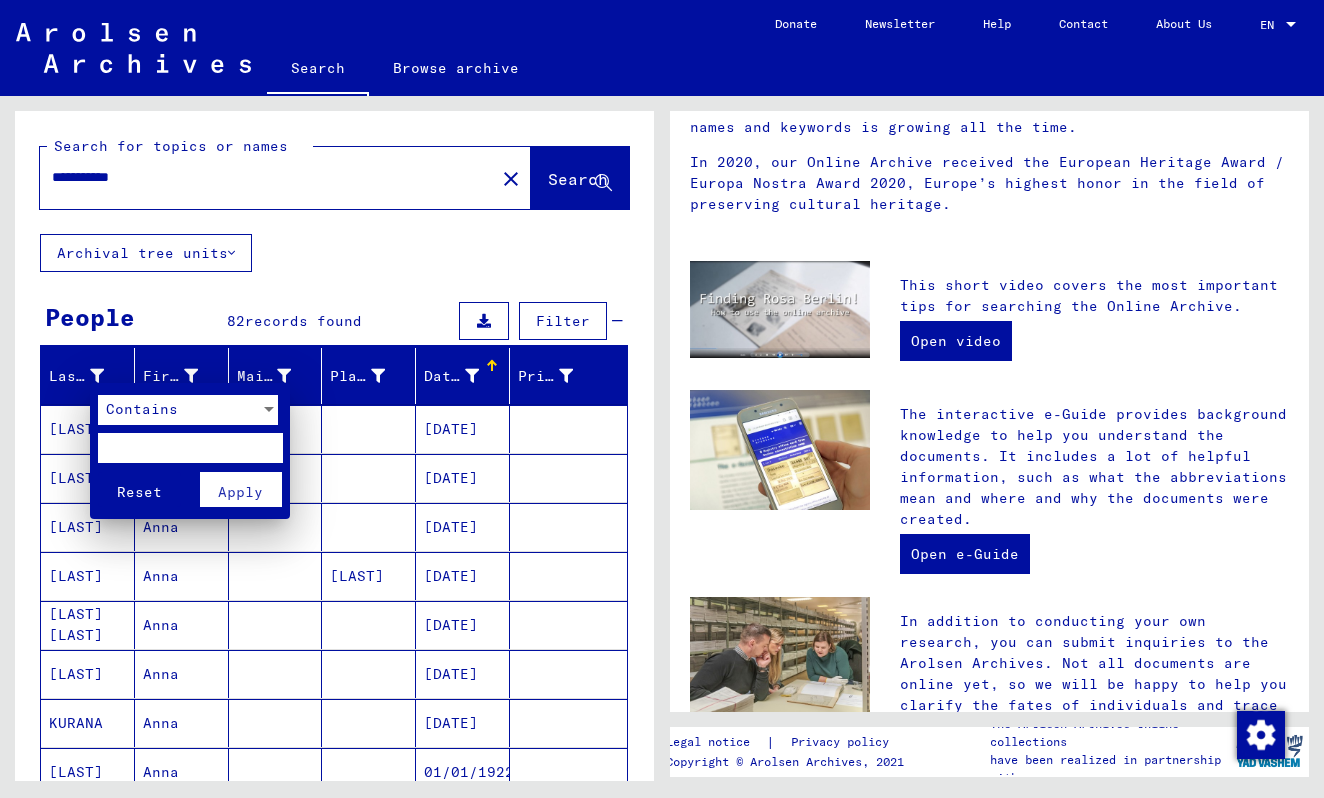 click on "Contains" at bounding box center (179, 410) 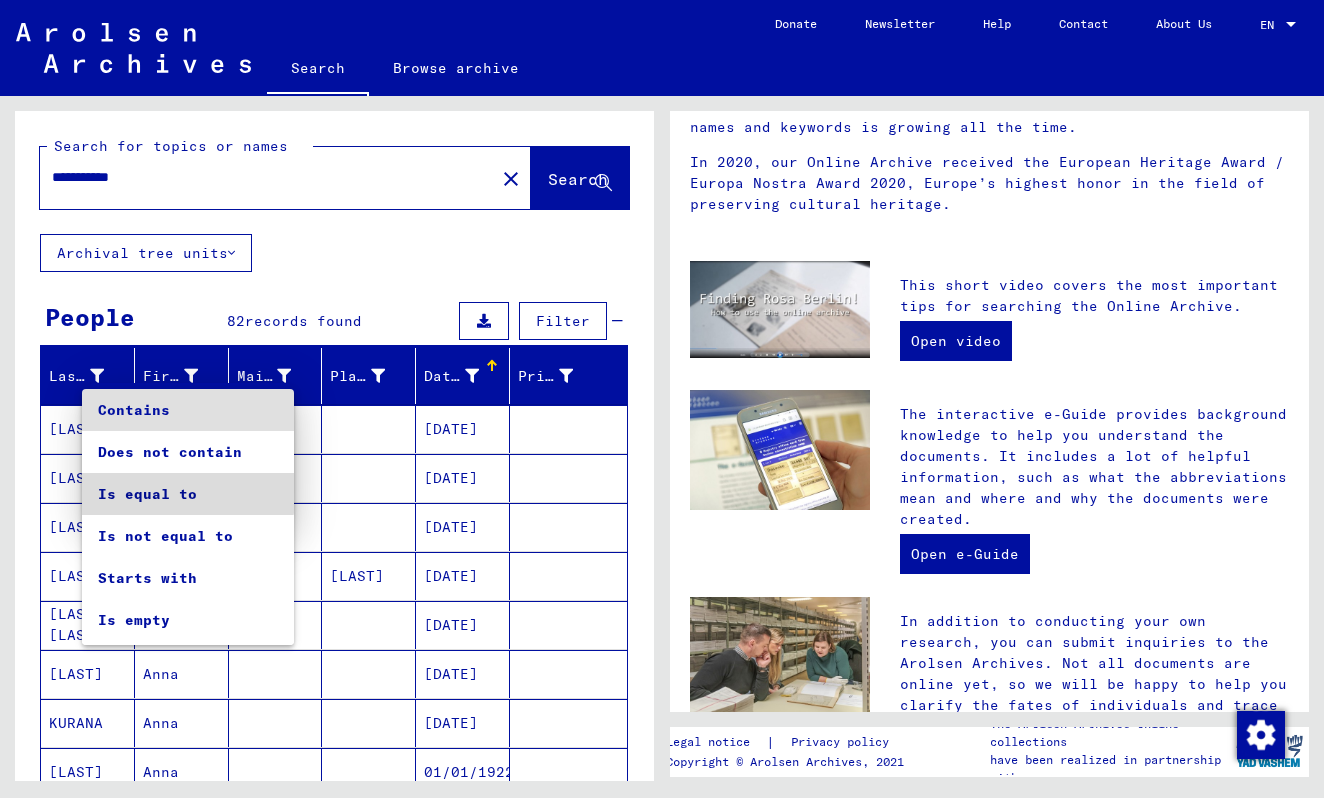 click on "Is equal to" at bounding box center [188, 494] 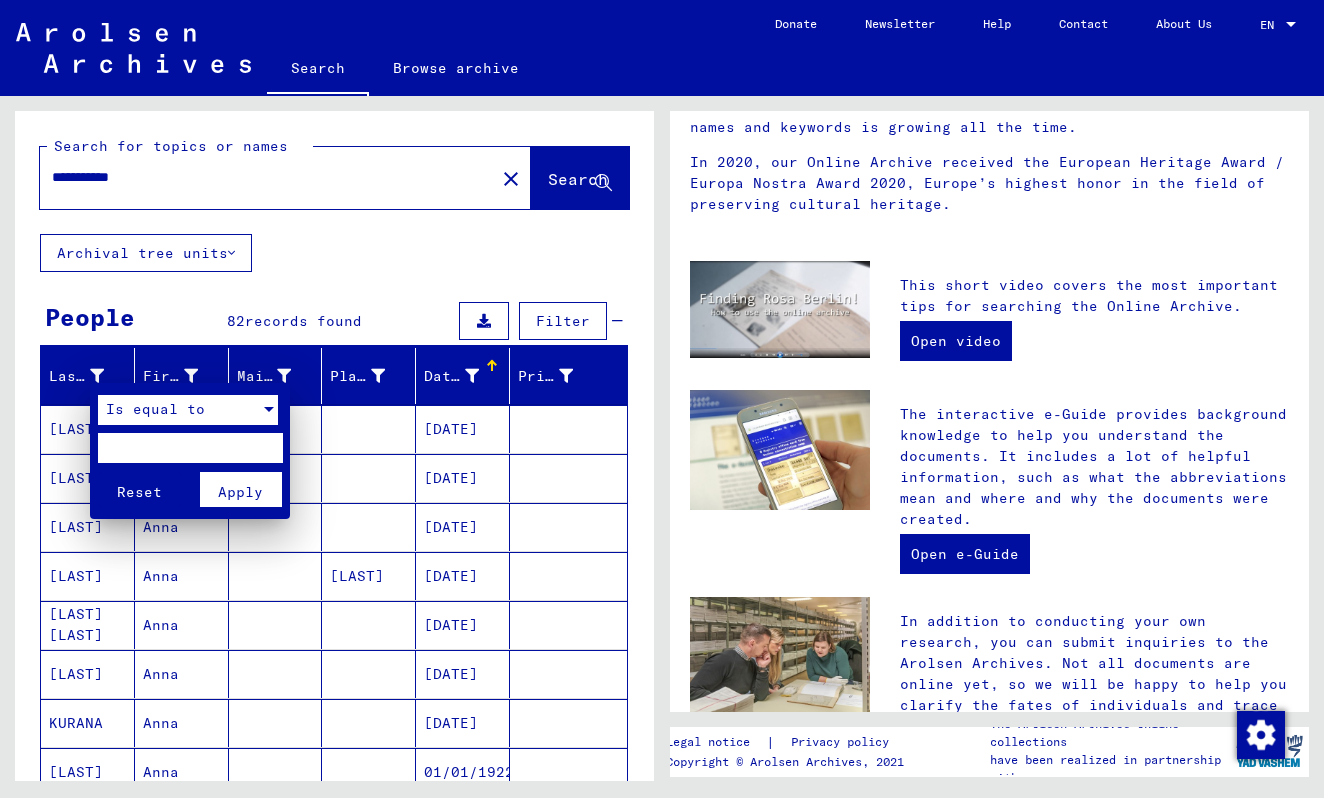 click at bounding box center (190, 448) 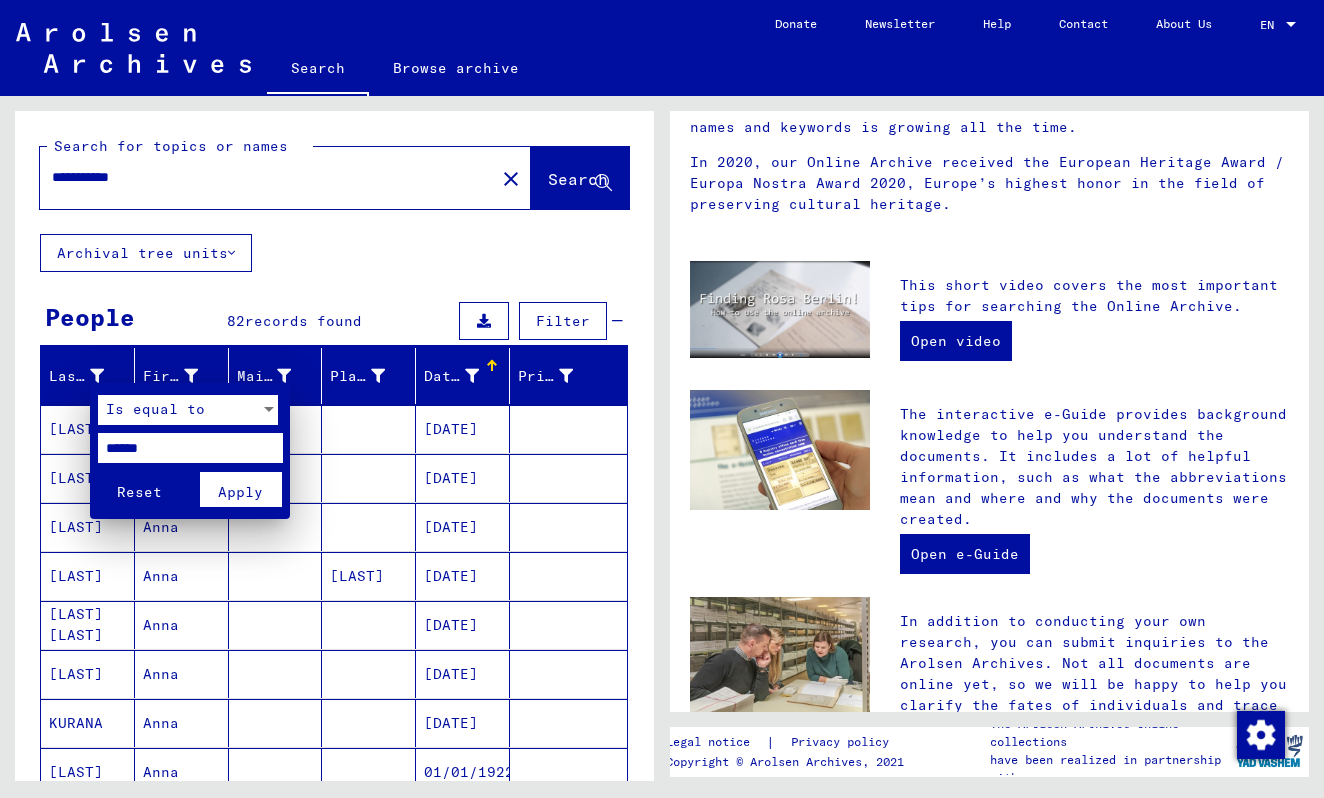 type on "******" 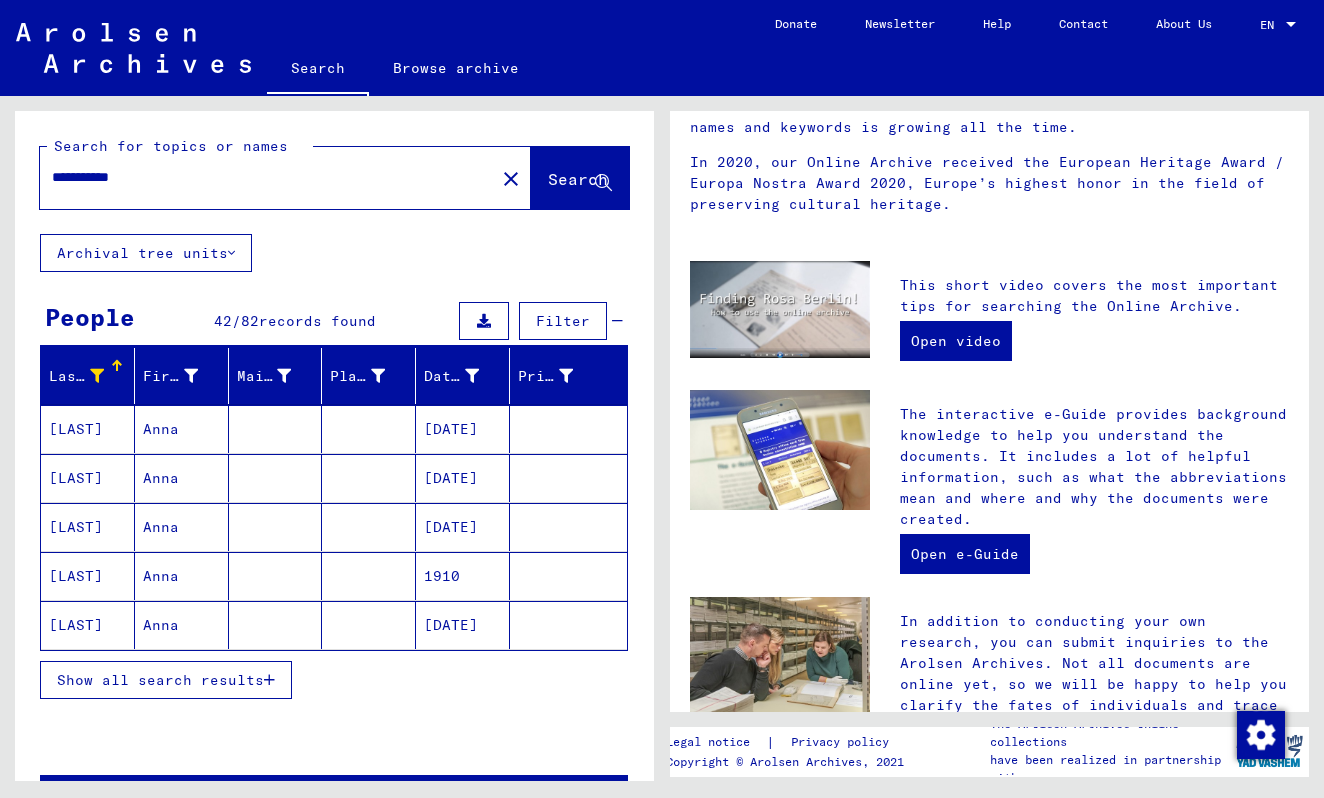 click on "Show all search results" at bounding box center (166, 680) 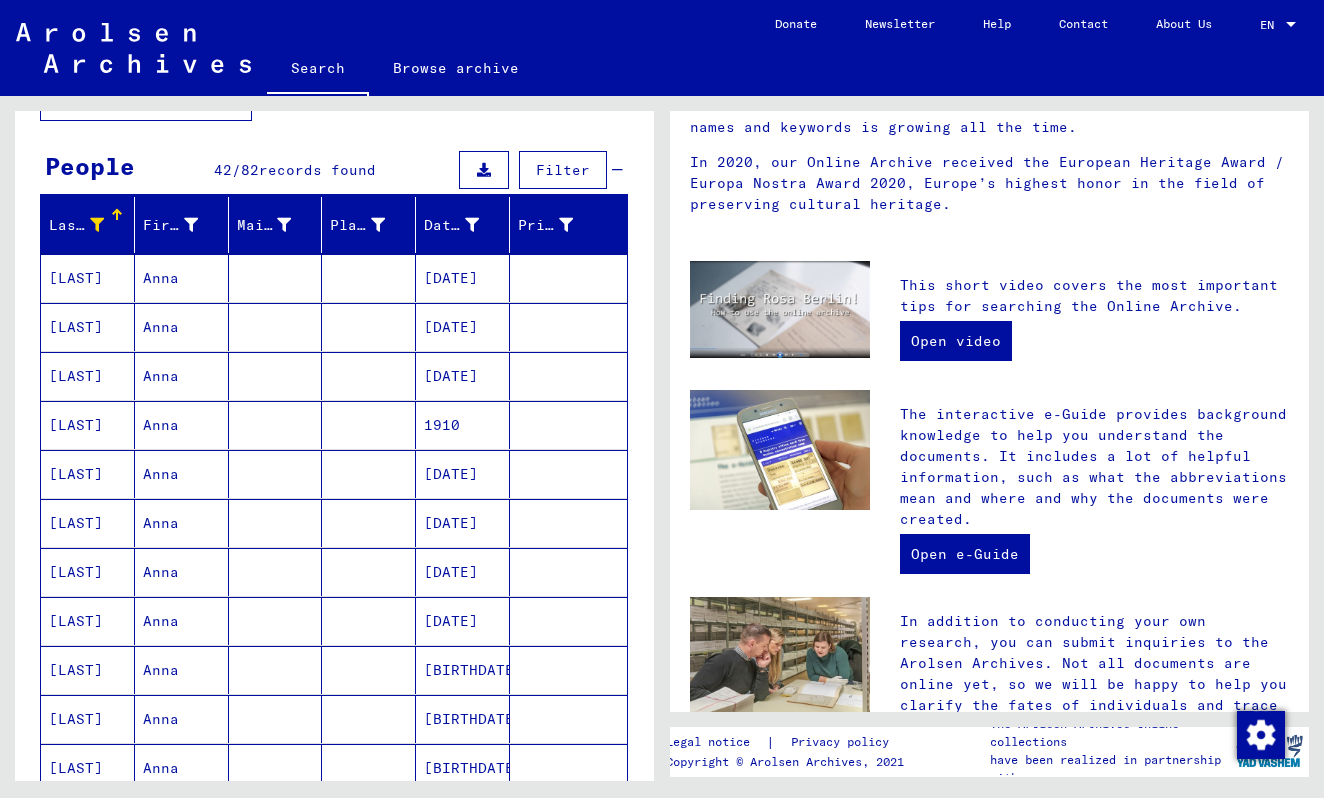 scroll, scrollTop: 146, scrollLeft: 0, axis: vertical 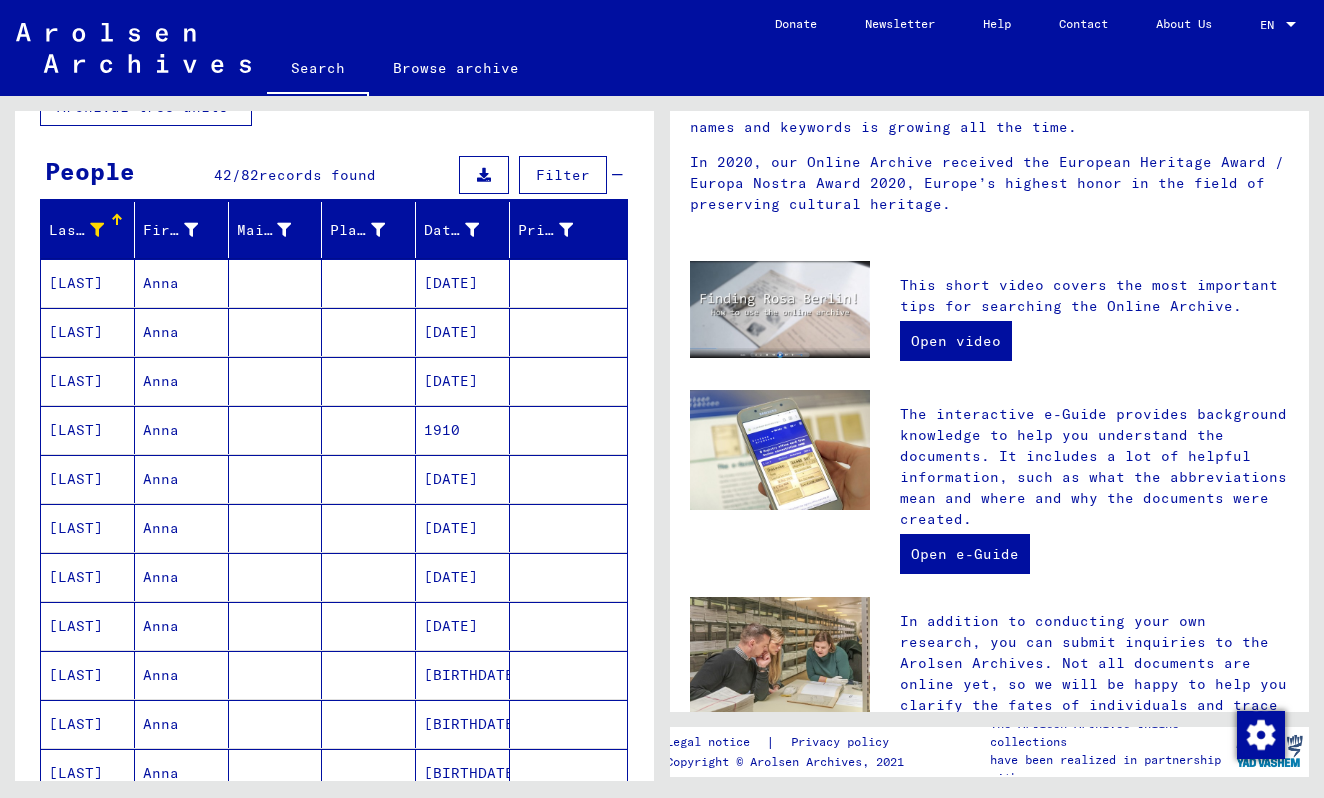 click on "[LAST]" at bounding box center (88, 675) 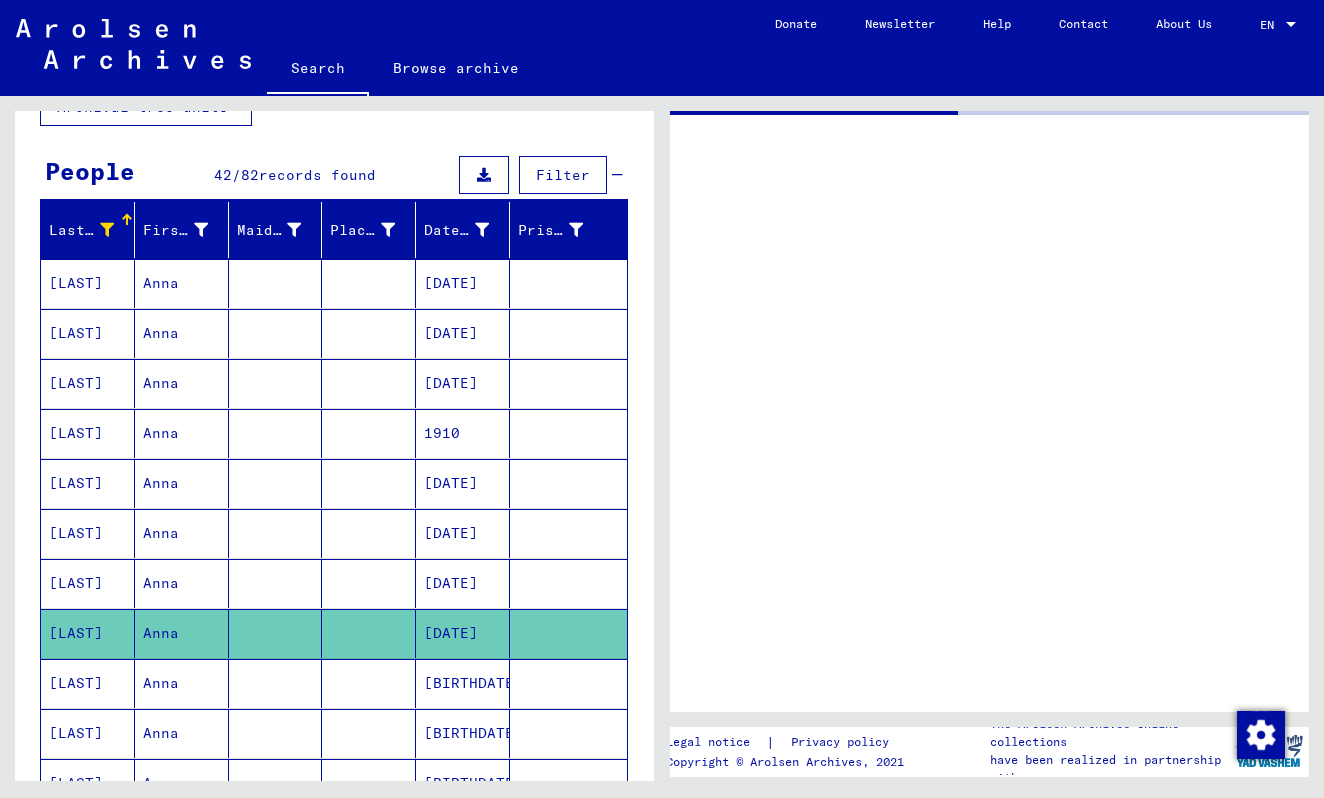 scroll, scrollTop: 0, scrollLeft: 0, axis: both 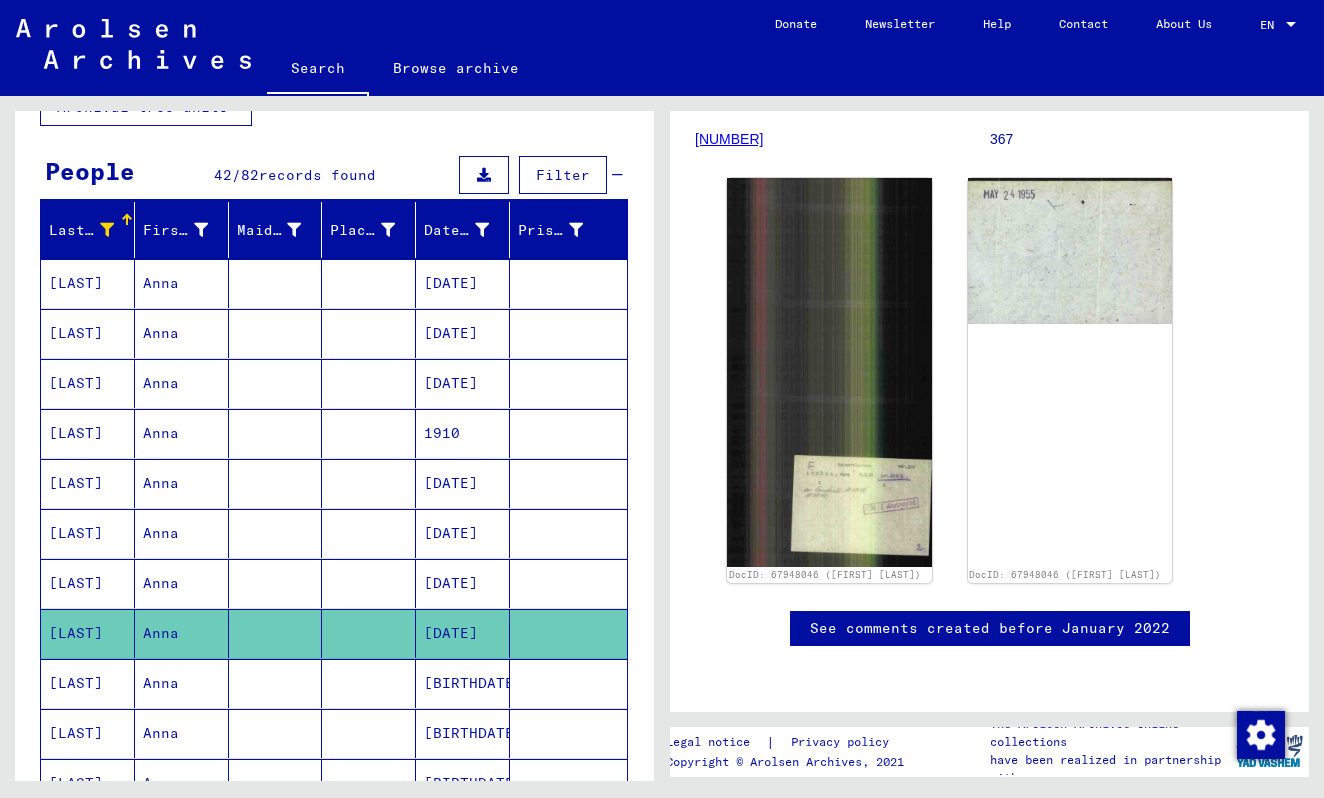 click on "[LAST]" at bounding box center [88, 633] 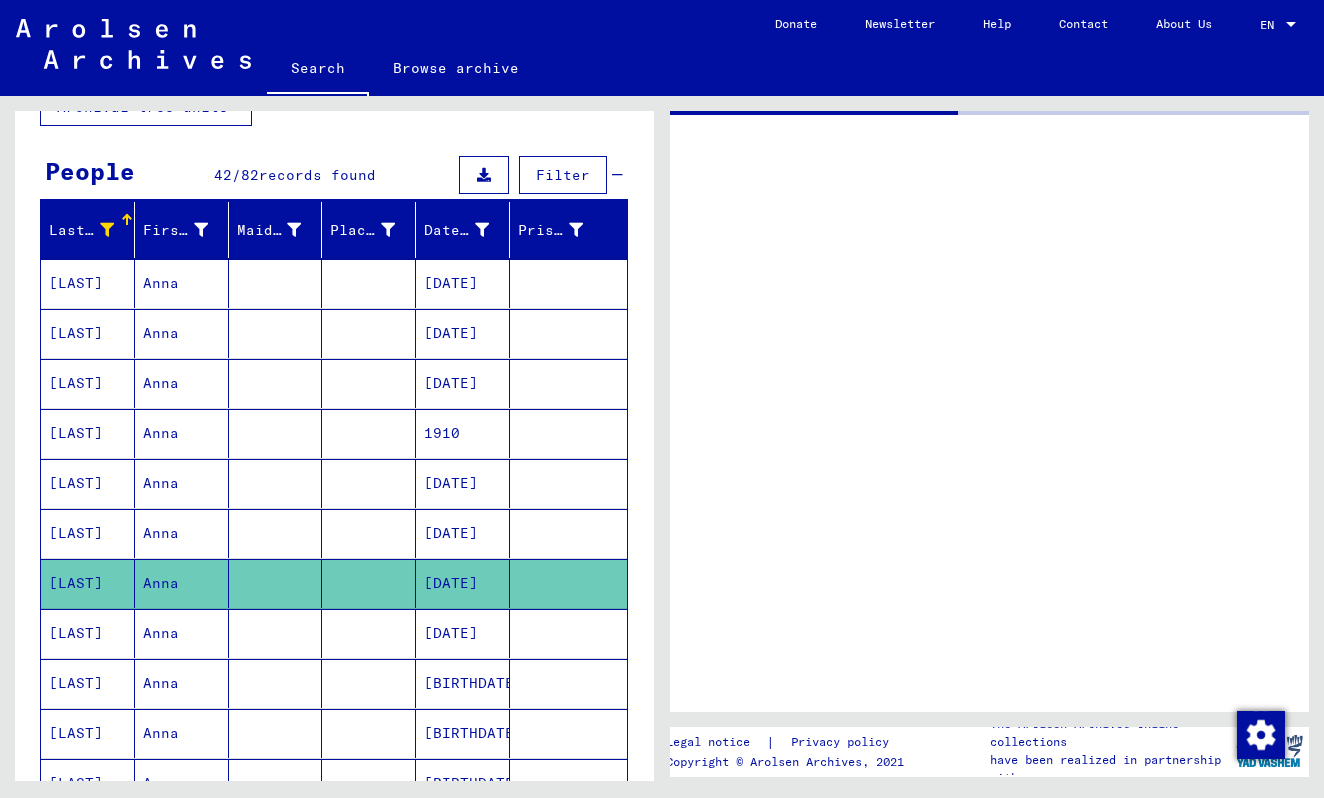 scroll, scrollTop: 0, scrollLeft: 0, axis: both 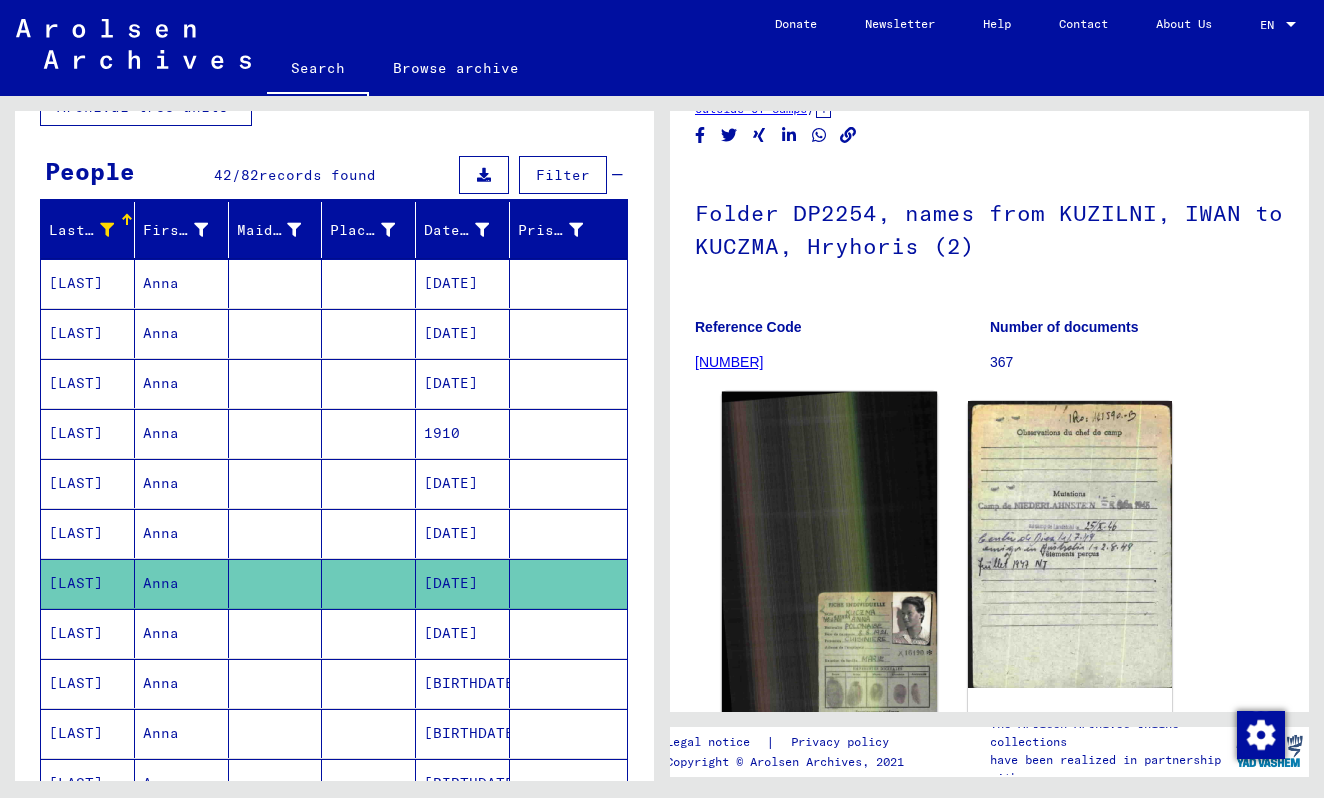 click 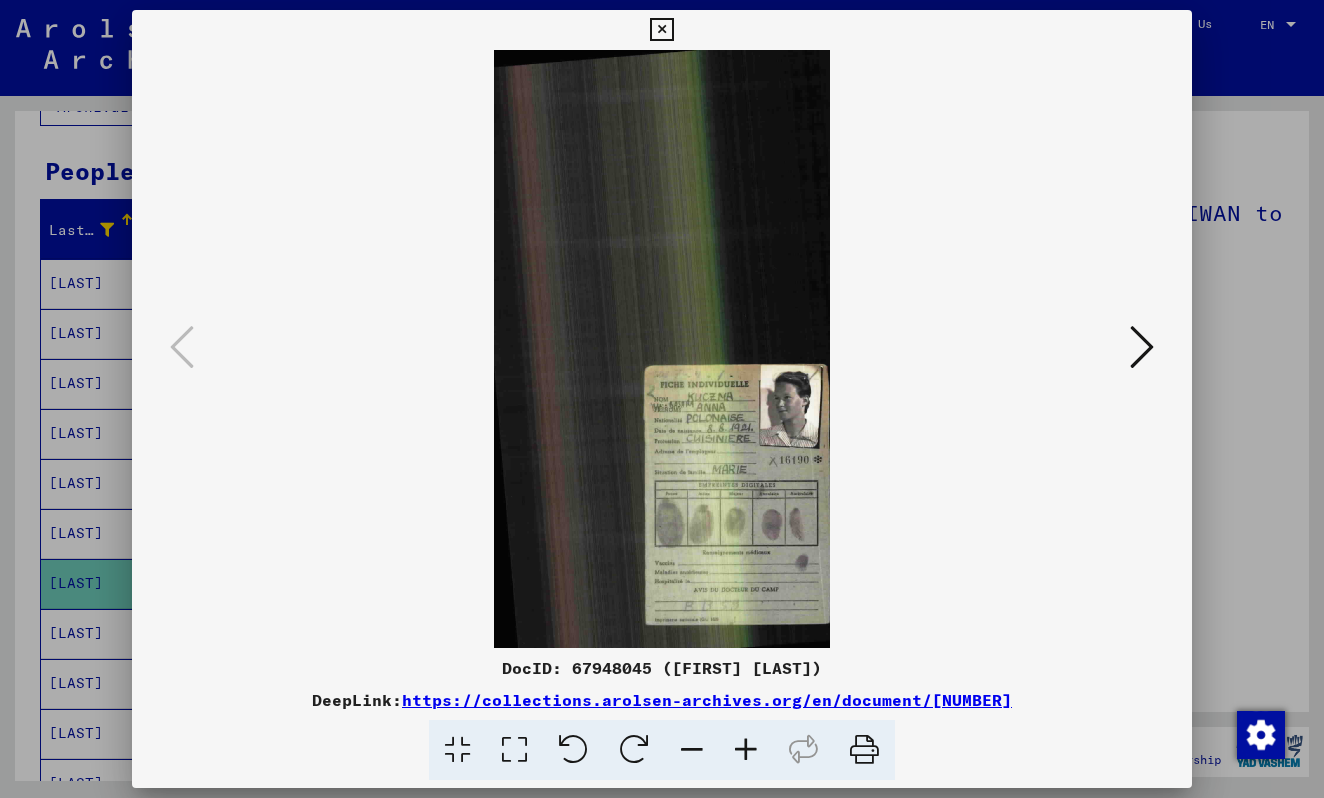 click at bounding box center [661, 349] 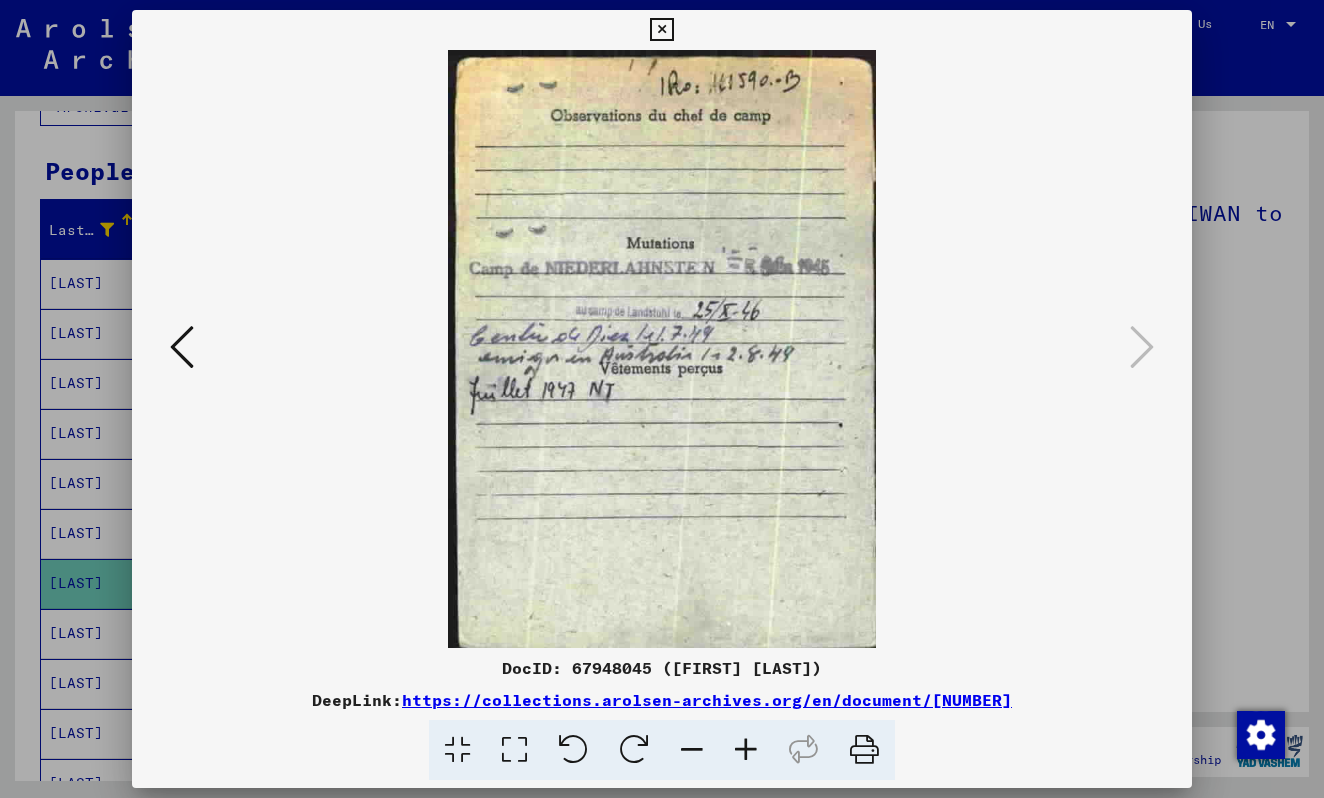 click at bounding box center (661, 349) 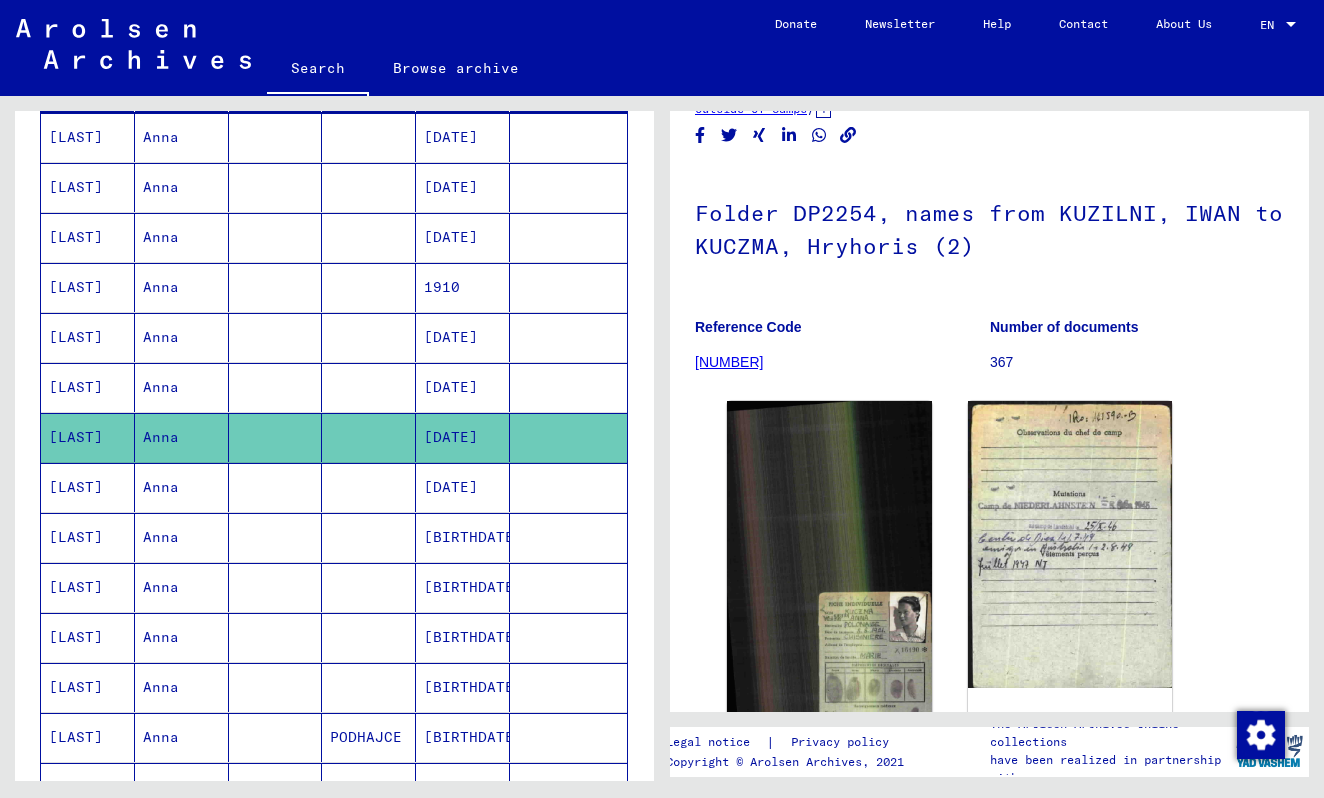 scroll, scrollTop: 309, scrollLeft: 0, axis: vertical 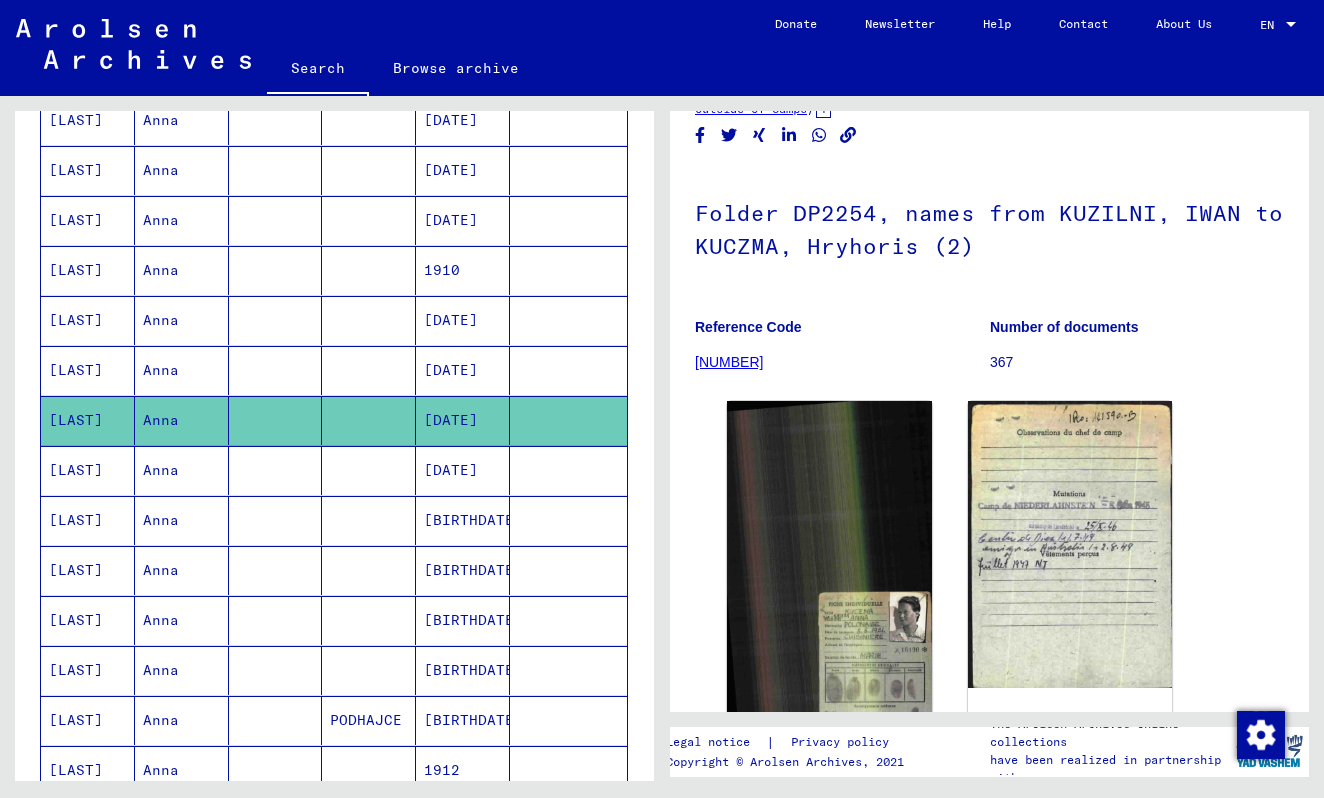 click on "[BIRTHDATE]" at bounding box center [463, 570] 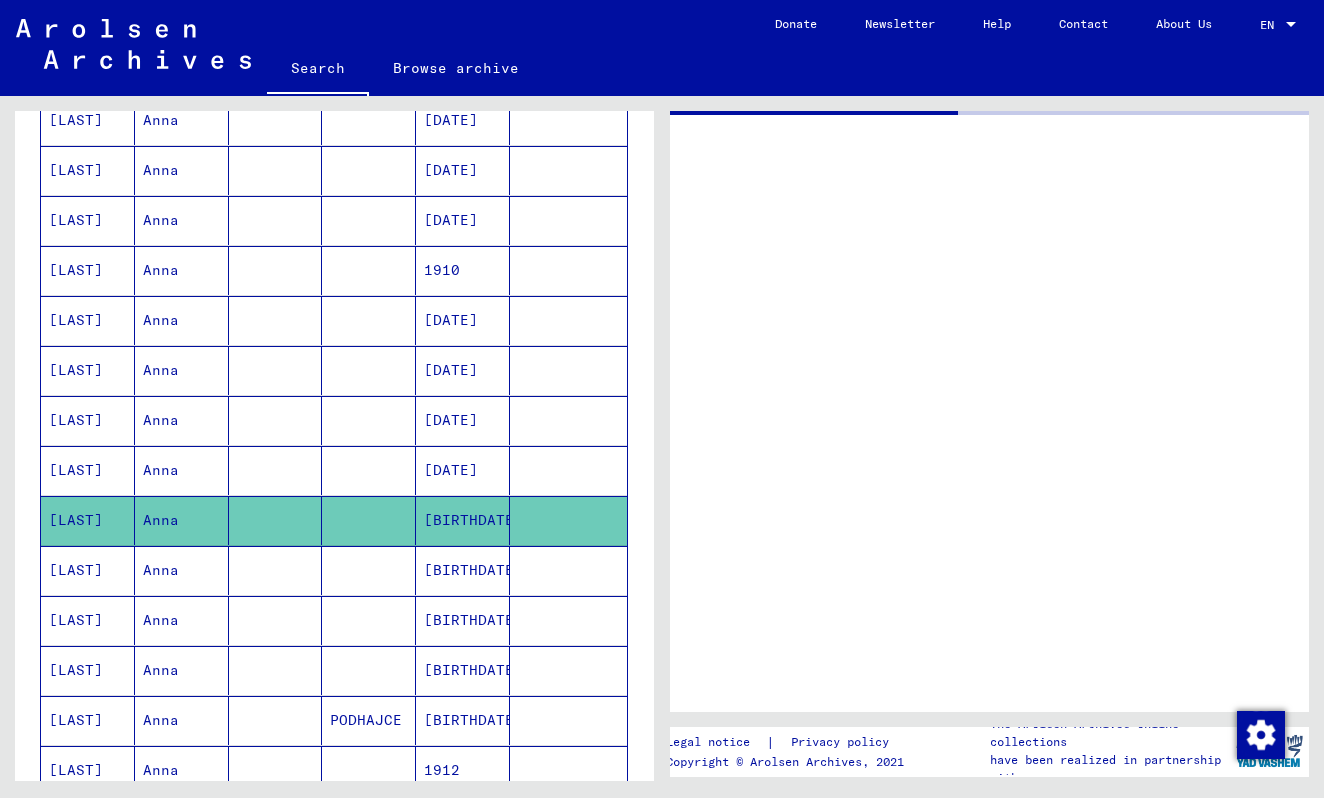 scroll, scrollTop: 0, scrollLeft: 0, axis: both 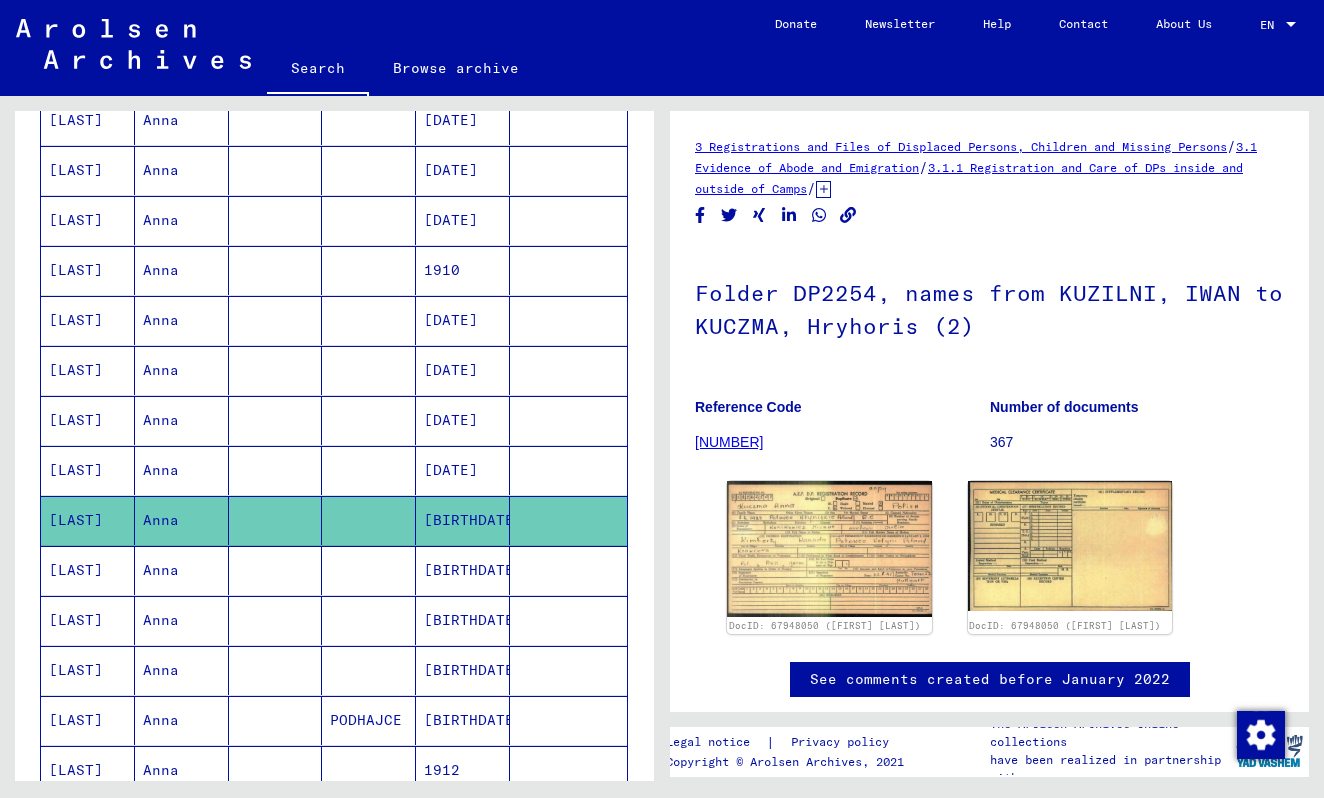 click on "[BIRTHDATE]" at bounding box center (463, 620) 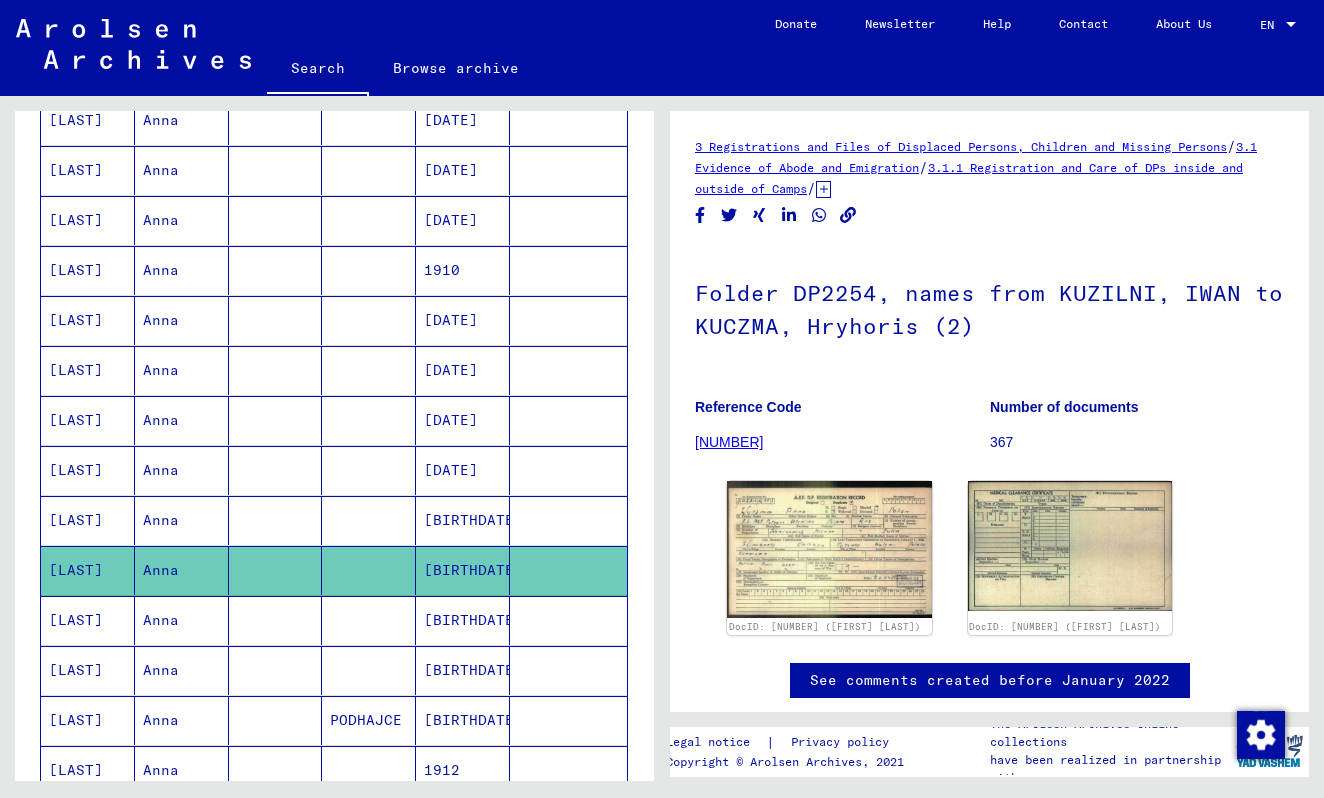 scroll, scrollTop: 0, scrollLeft: 0, axis: both 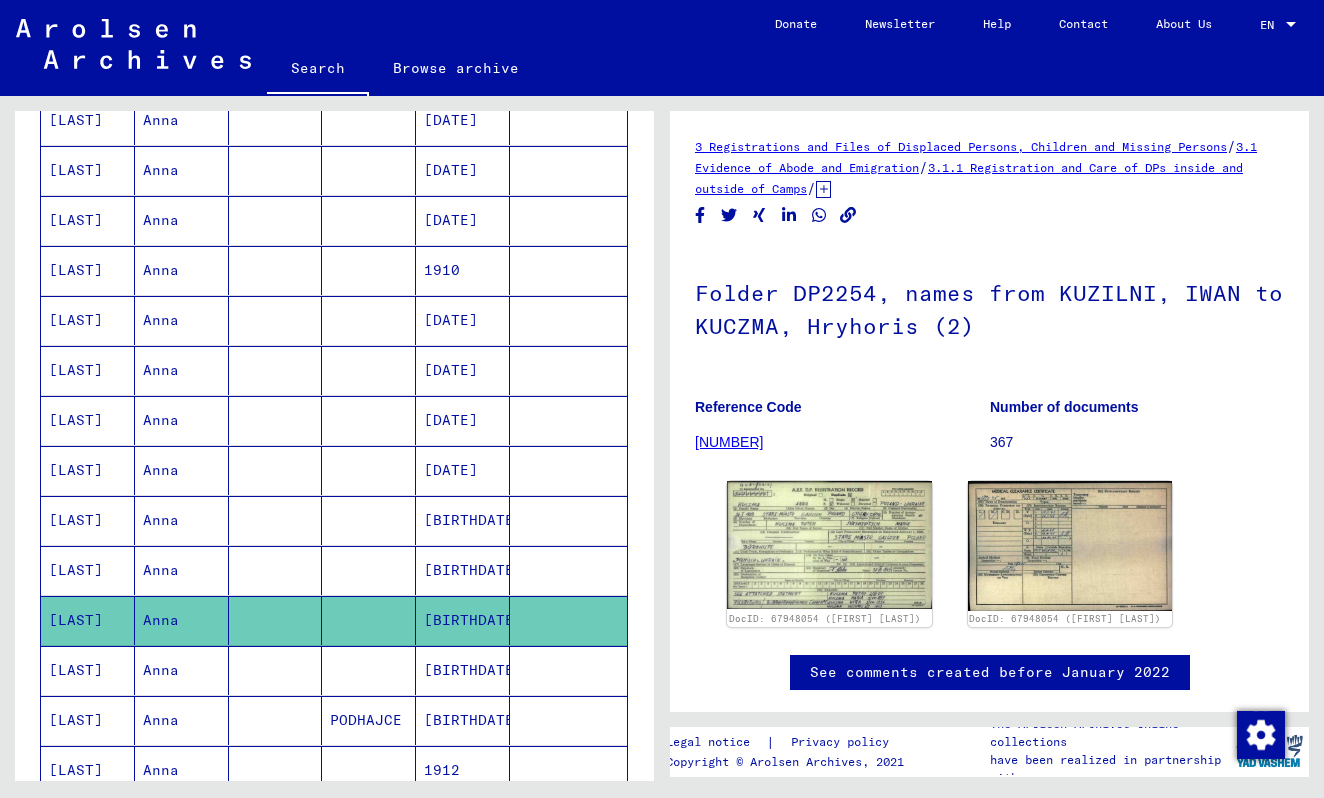 click on "[BIRTHDATE]" 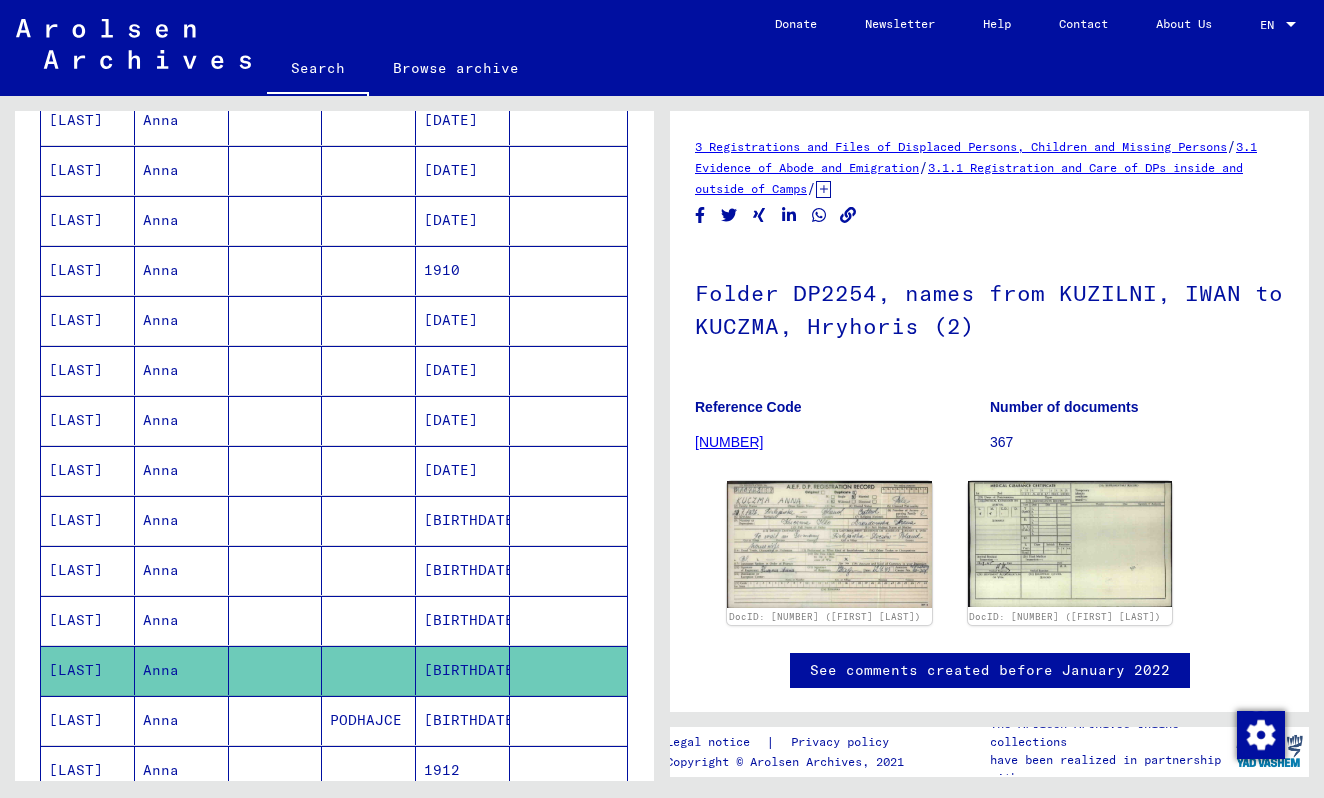 scroll, scrollTop: 0, scrollLeft: 0, axis: both 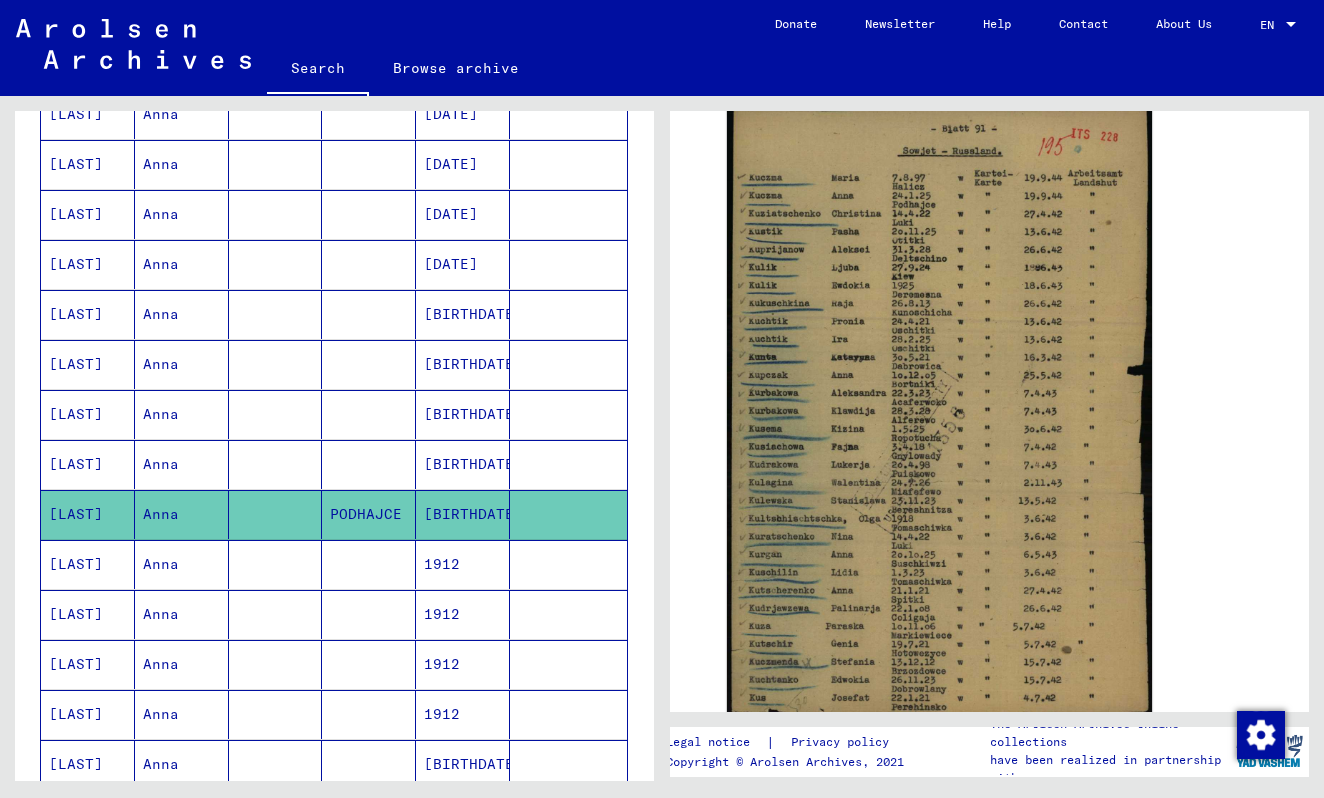 click at bounding box center [369, 614] 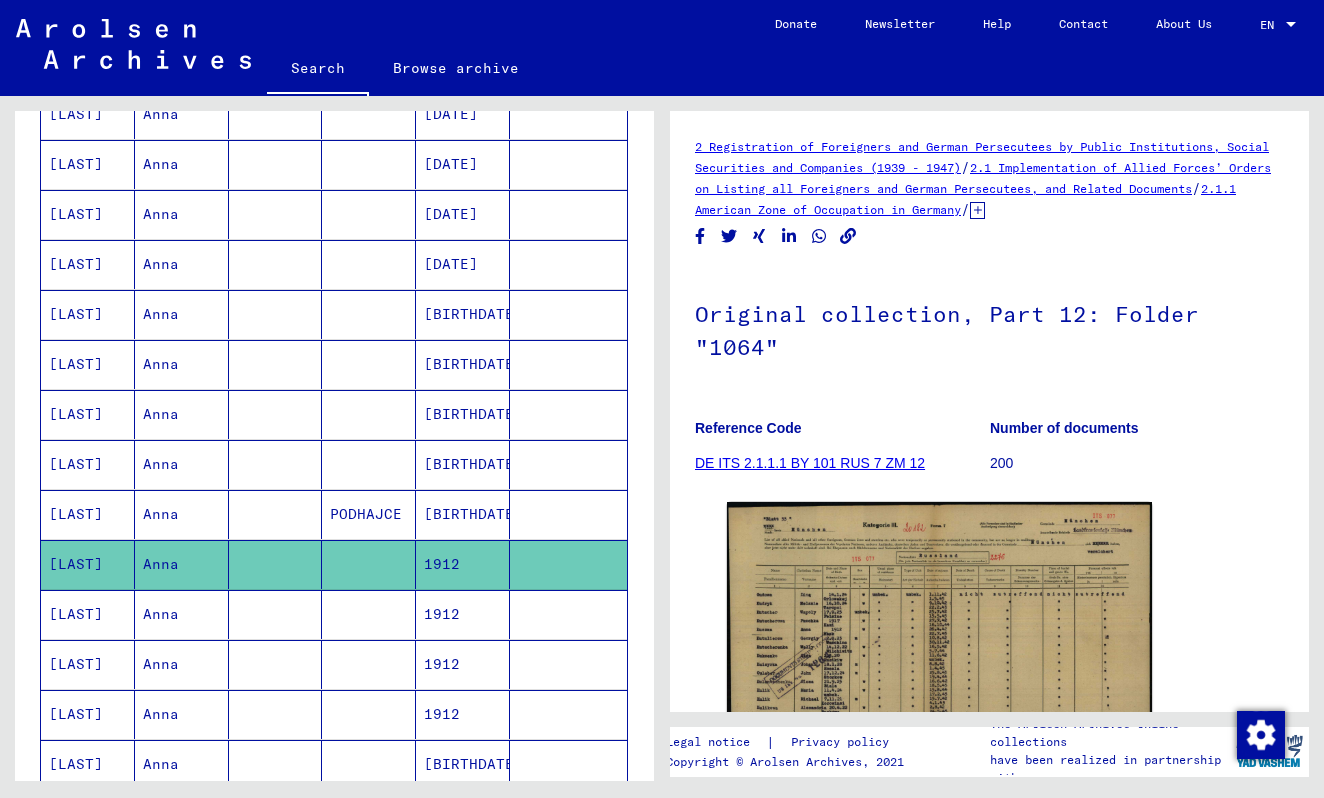 scroll, scrollTop: 0, scrollLeft: 0, axis: both 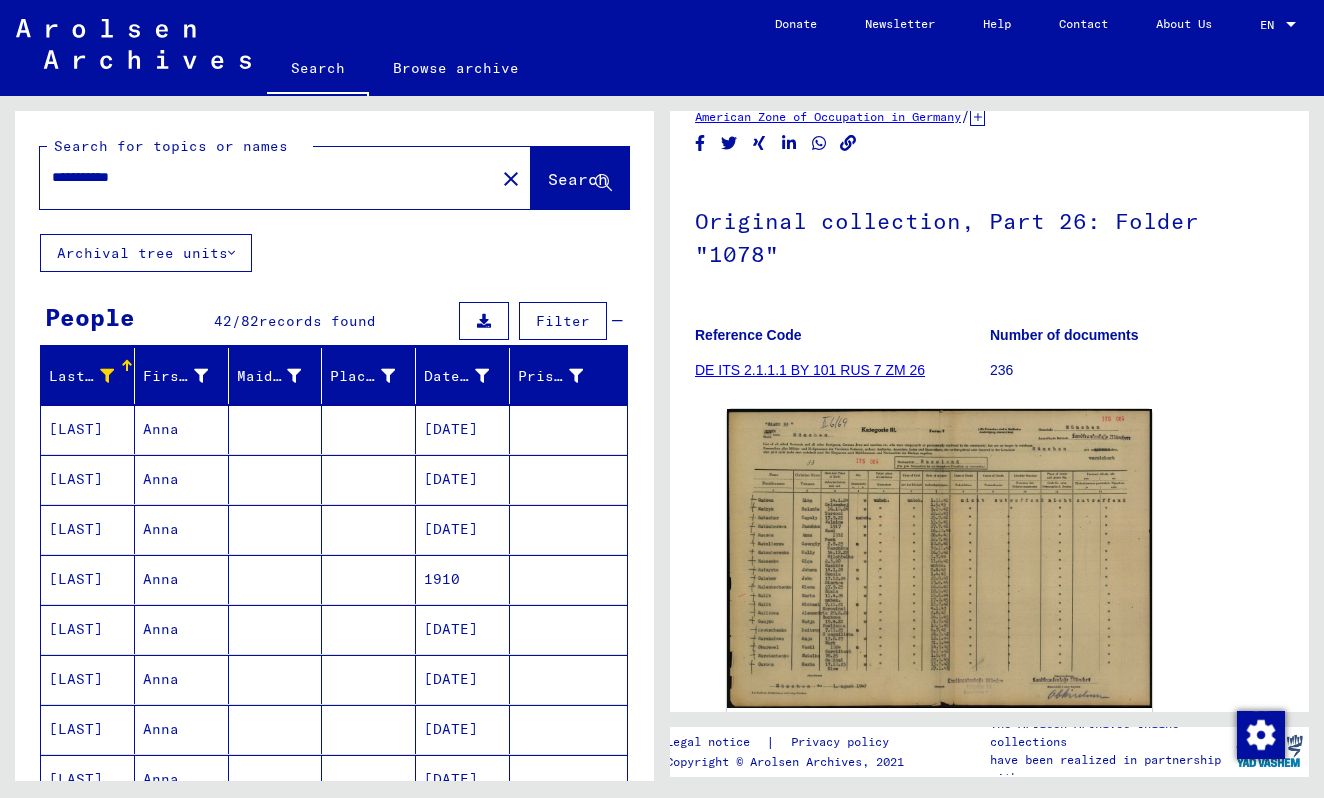 click on "**********" 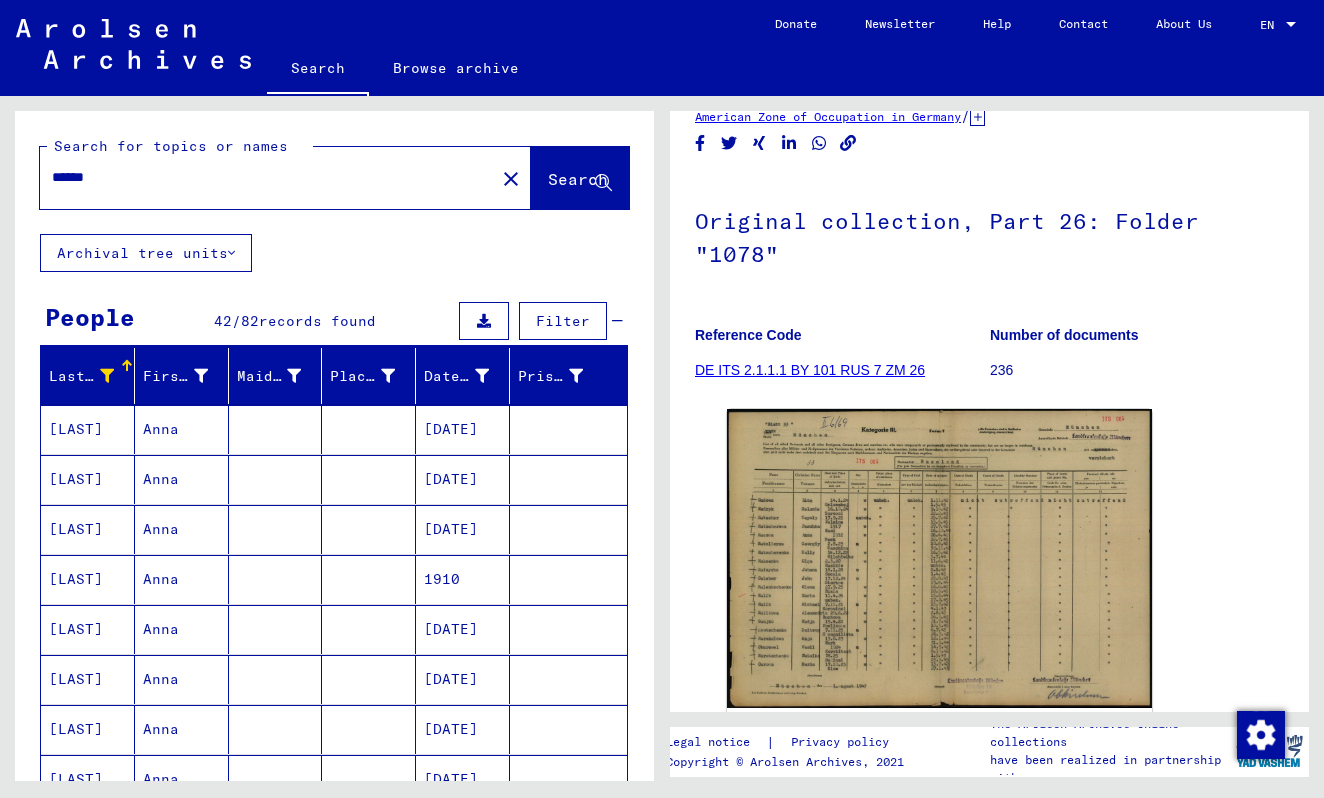 type on "******" 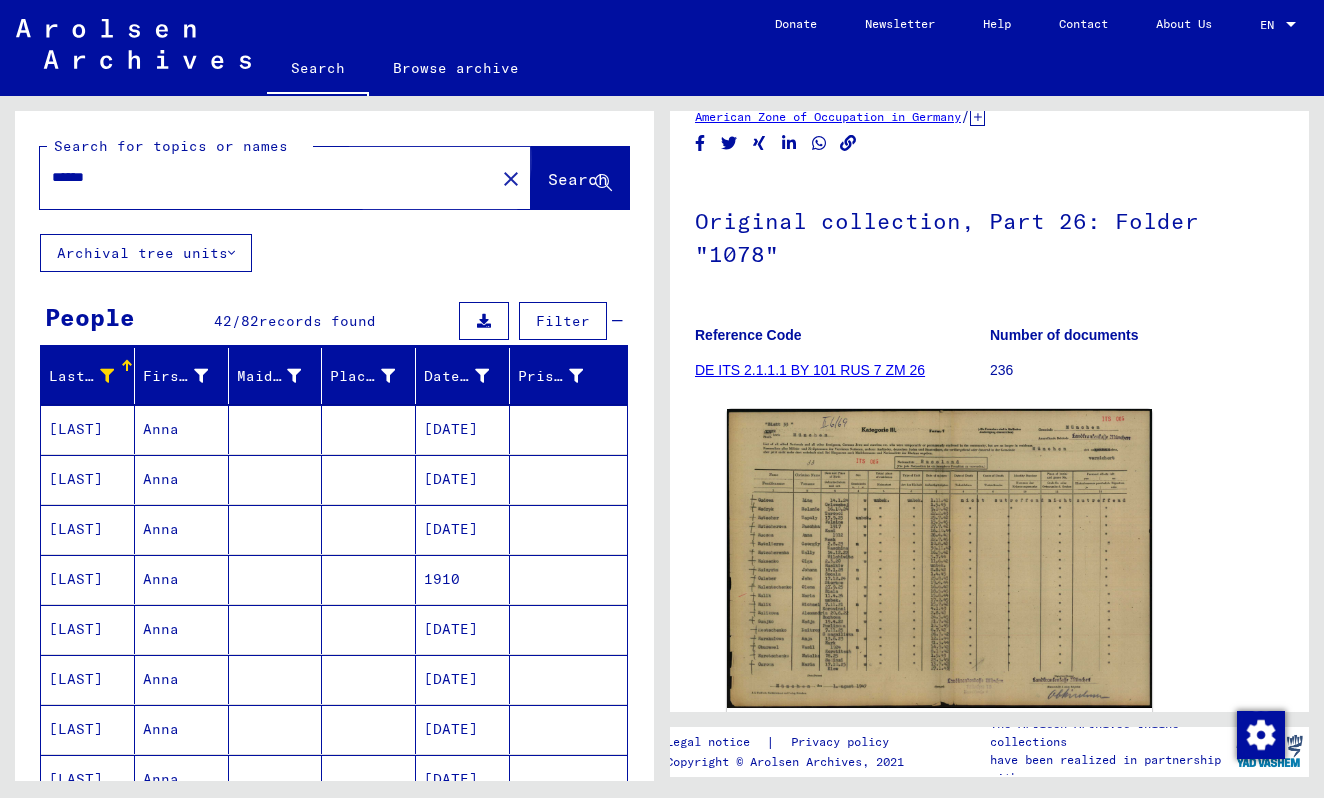 click on "Search" 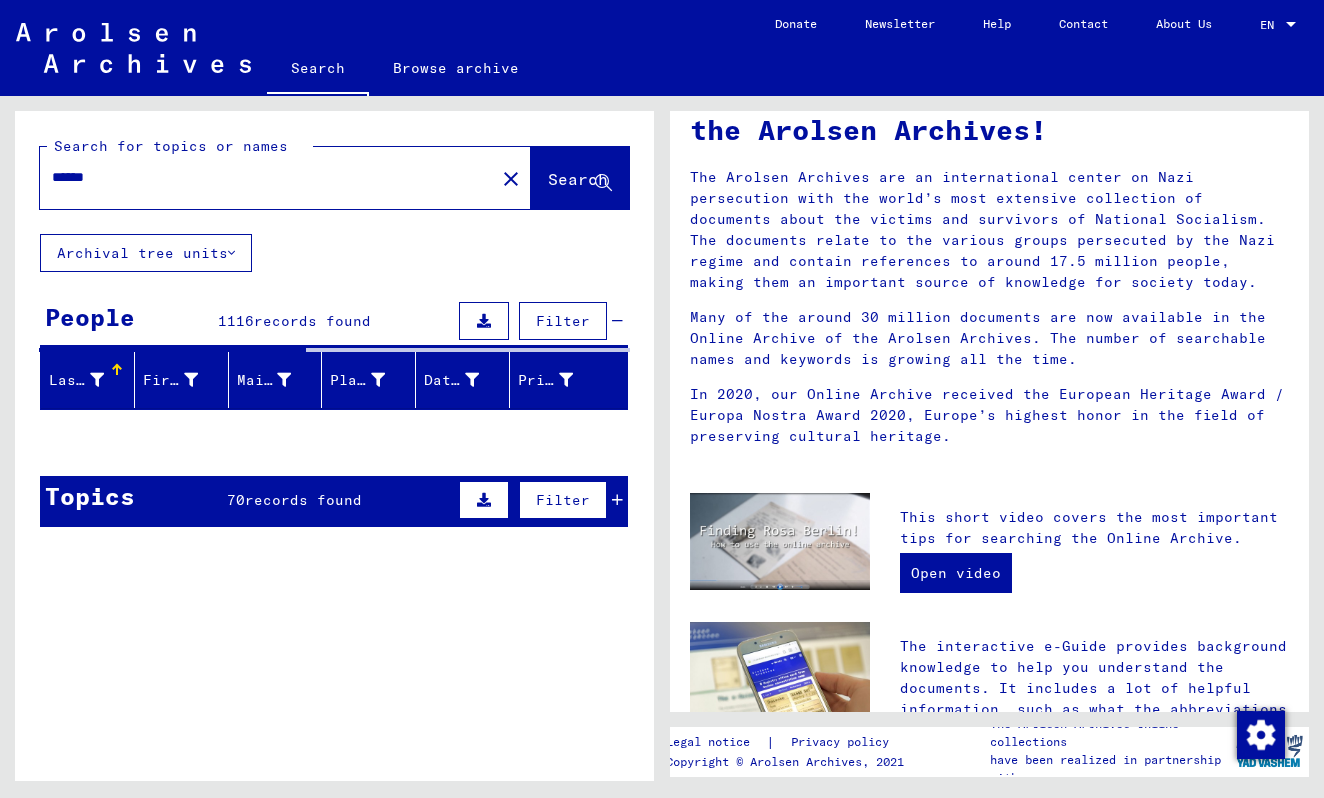 scroll, scrollTop: 0, scrollLeft: 0, axis: both 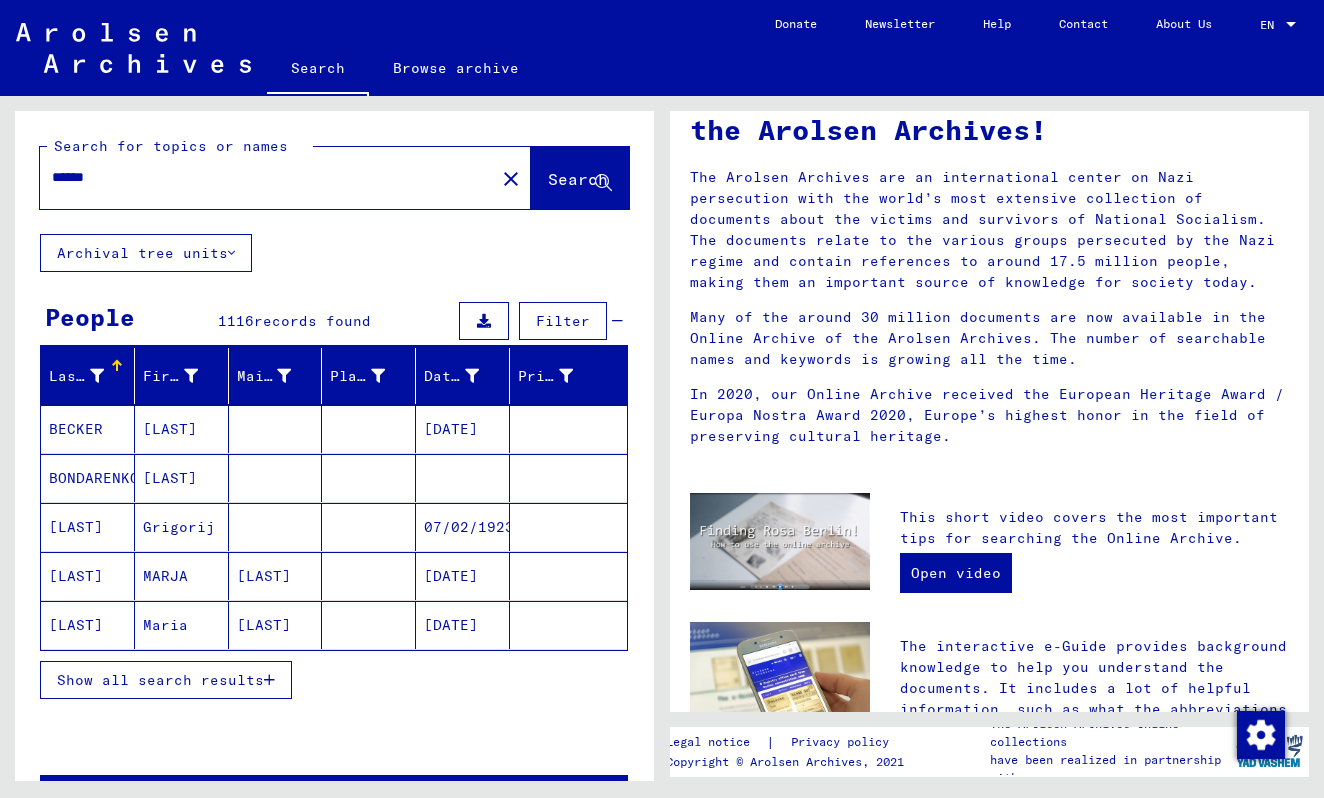 click on "Filter" at bounding box center (563, 321) 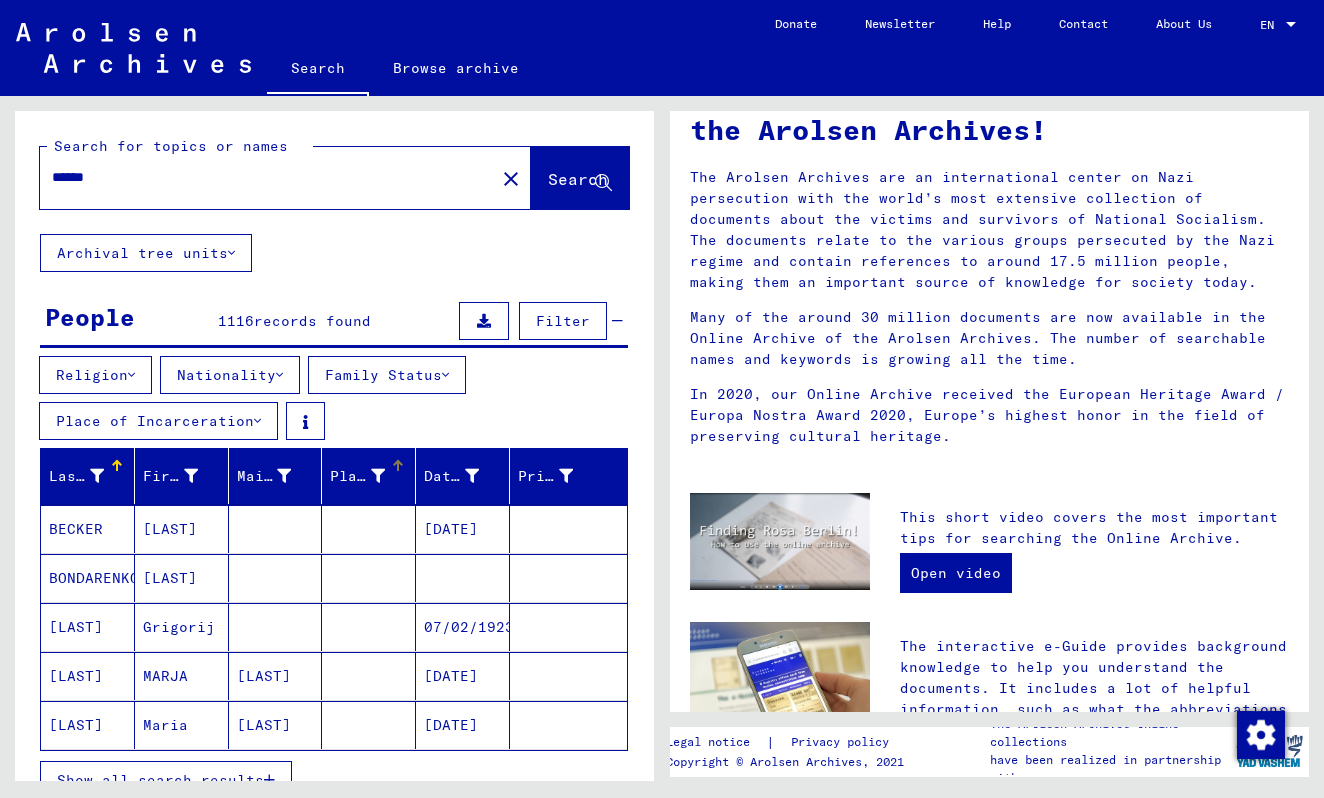 click on "Place of Birth" at bounding box center (357, 476) 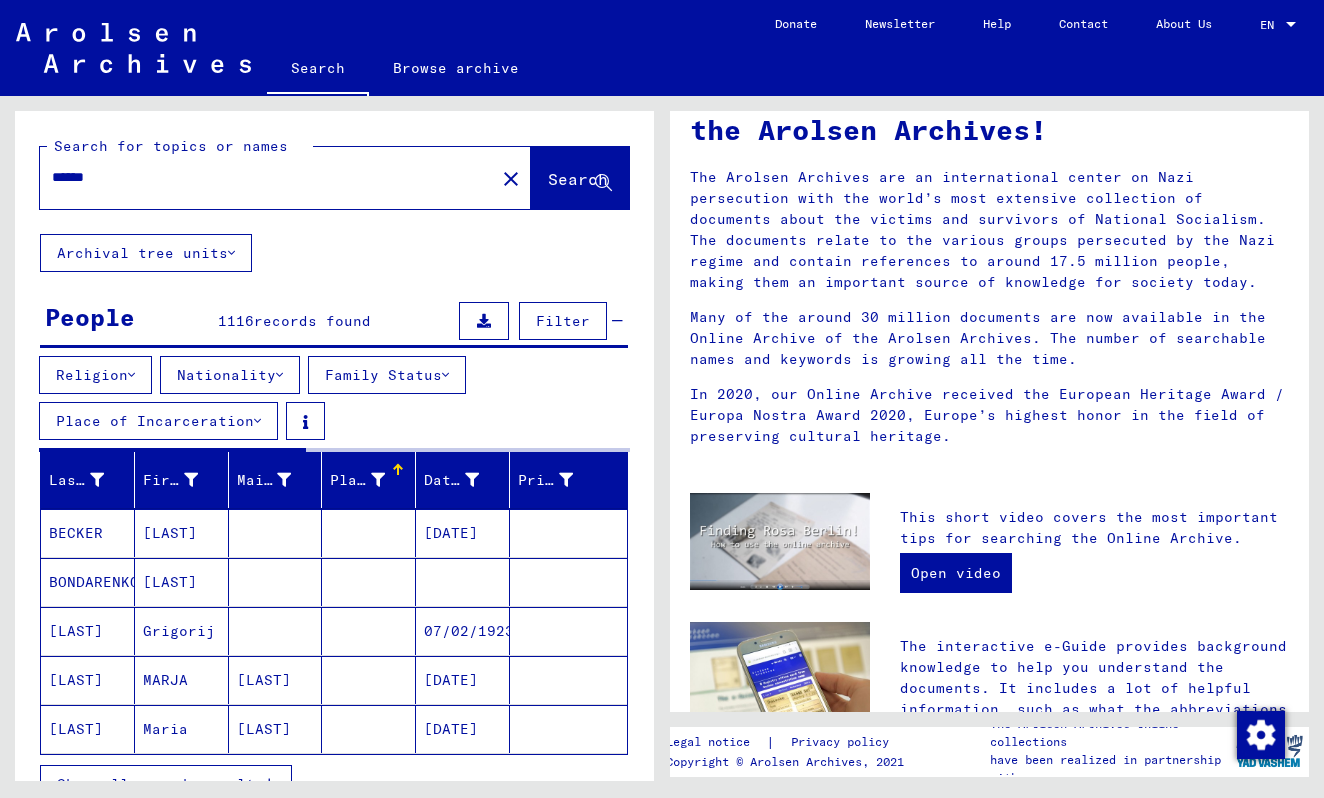 click at bounding box center [378, 480] 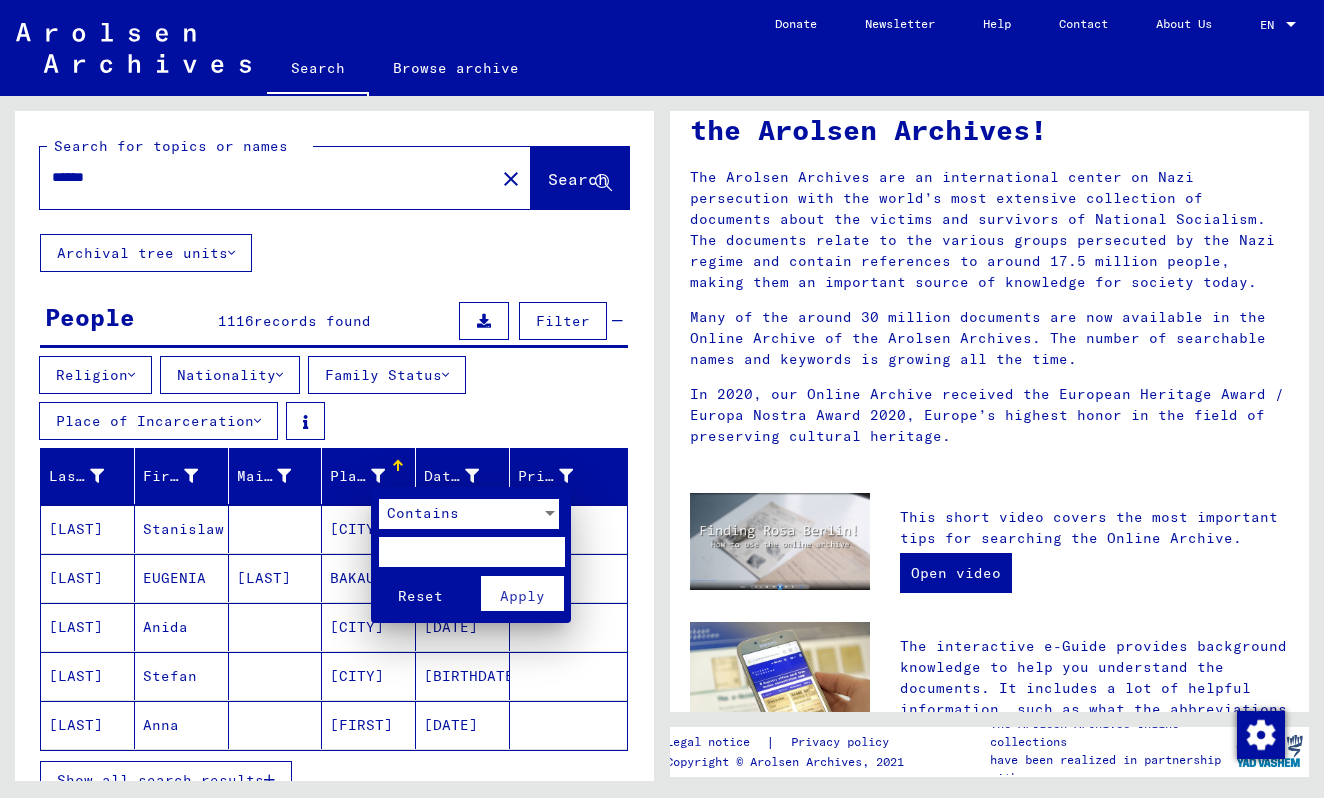 click at bounding box center [471, 552] 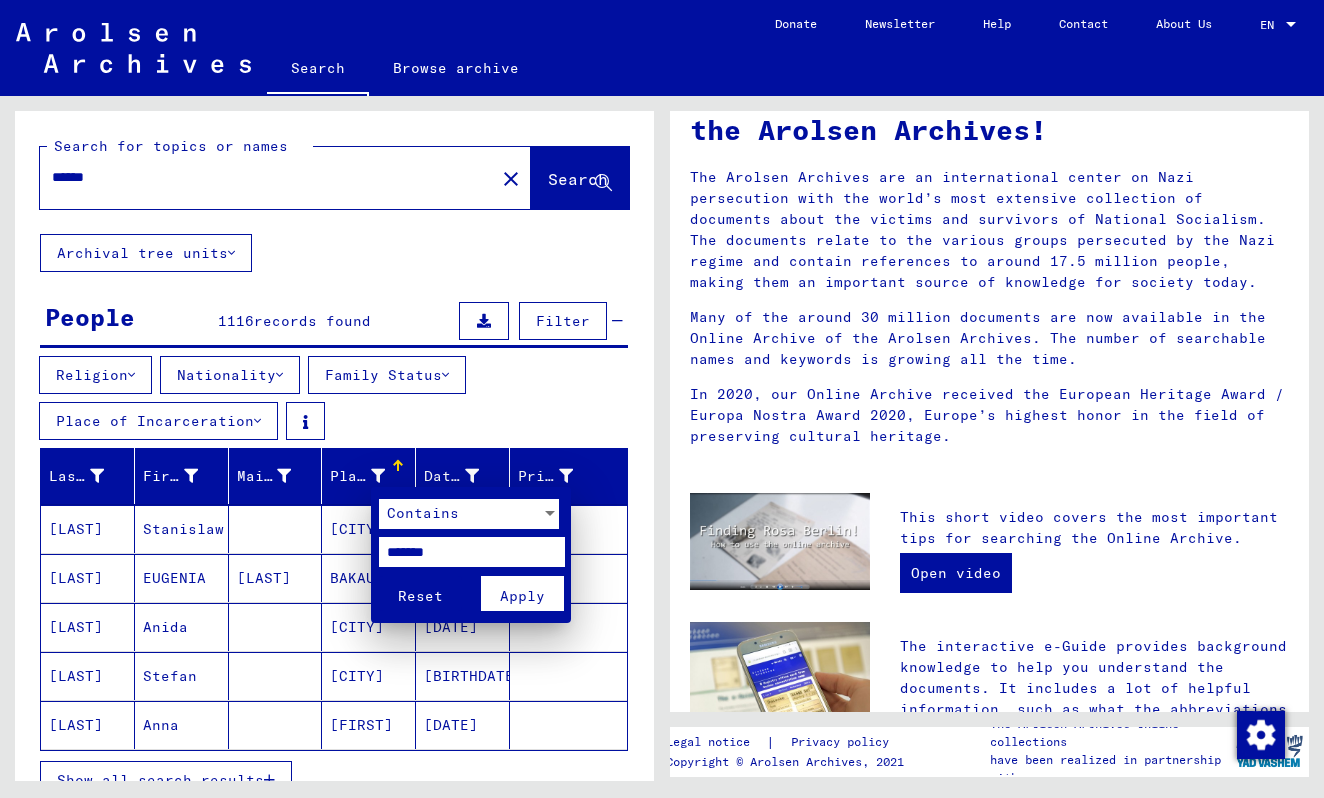 drag, startPoint x: 525, startPoint y: 620, endPoint x: 512, endPoint y: 525, distance: 95.885345 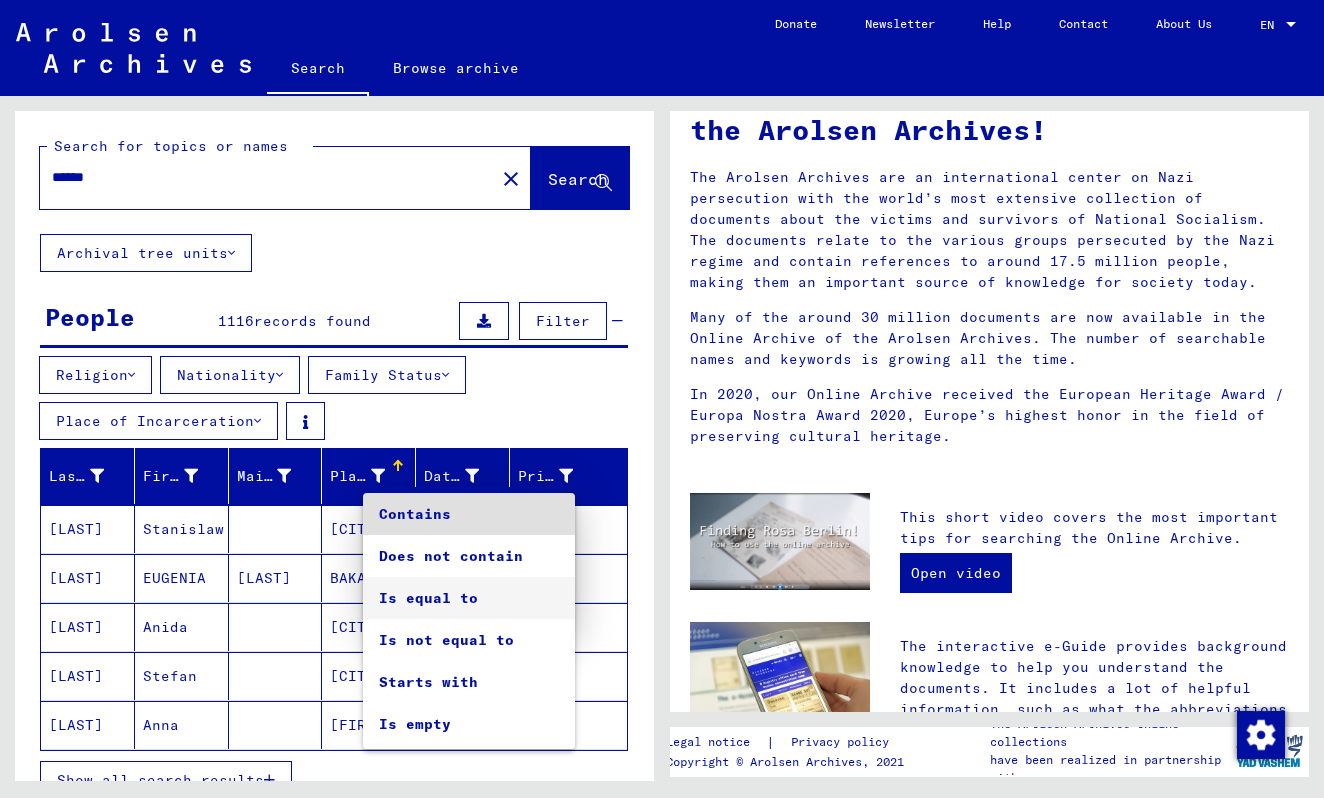 click on "Is equal to" at bounding box center (469, 598) 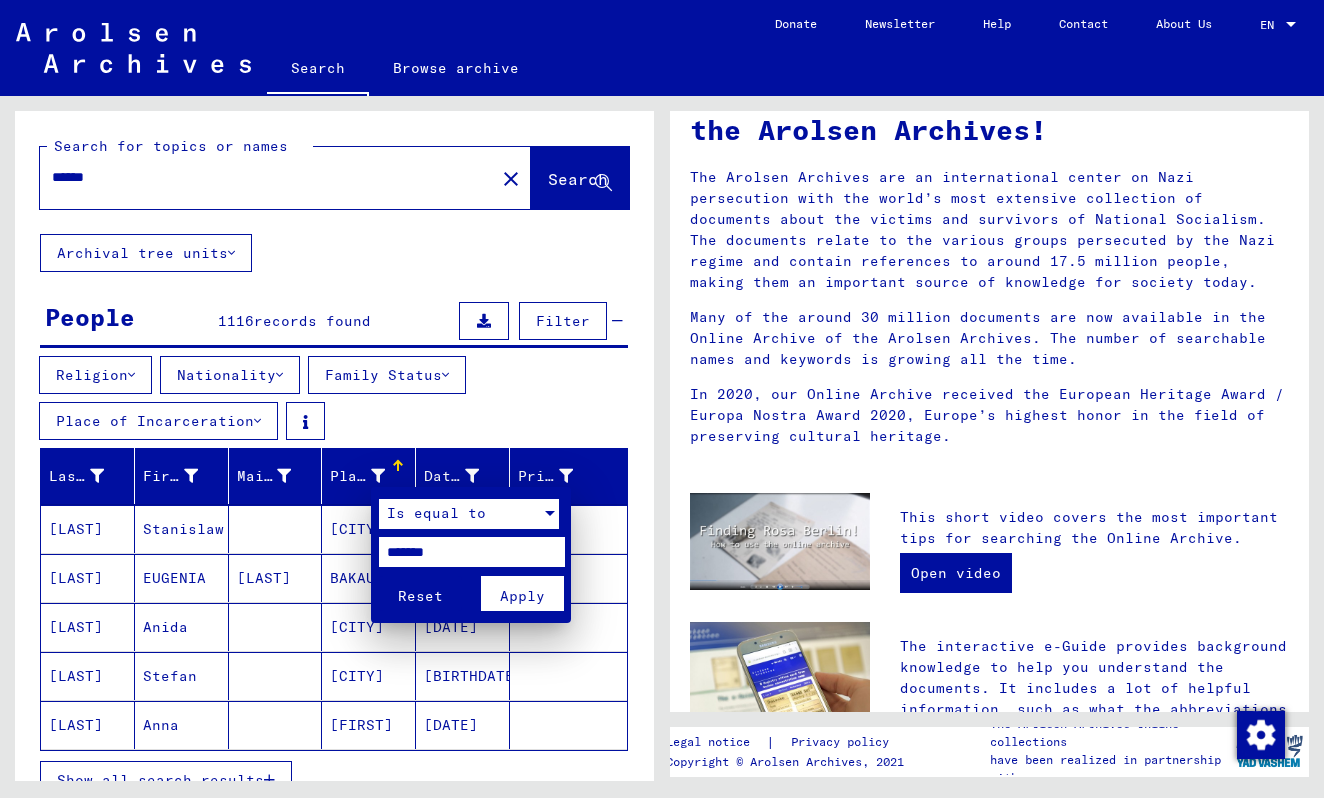 click on "*******" at bounding box center (471, 552) 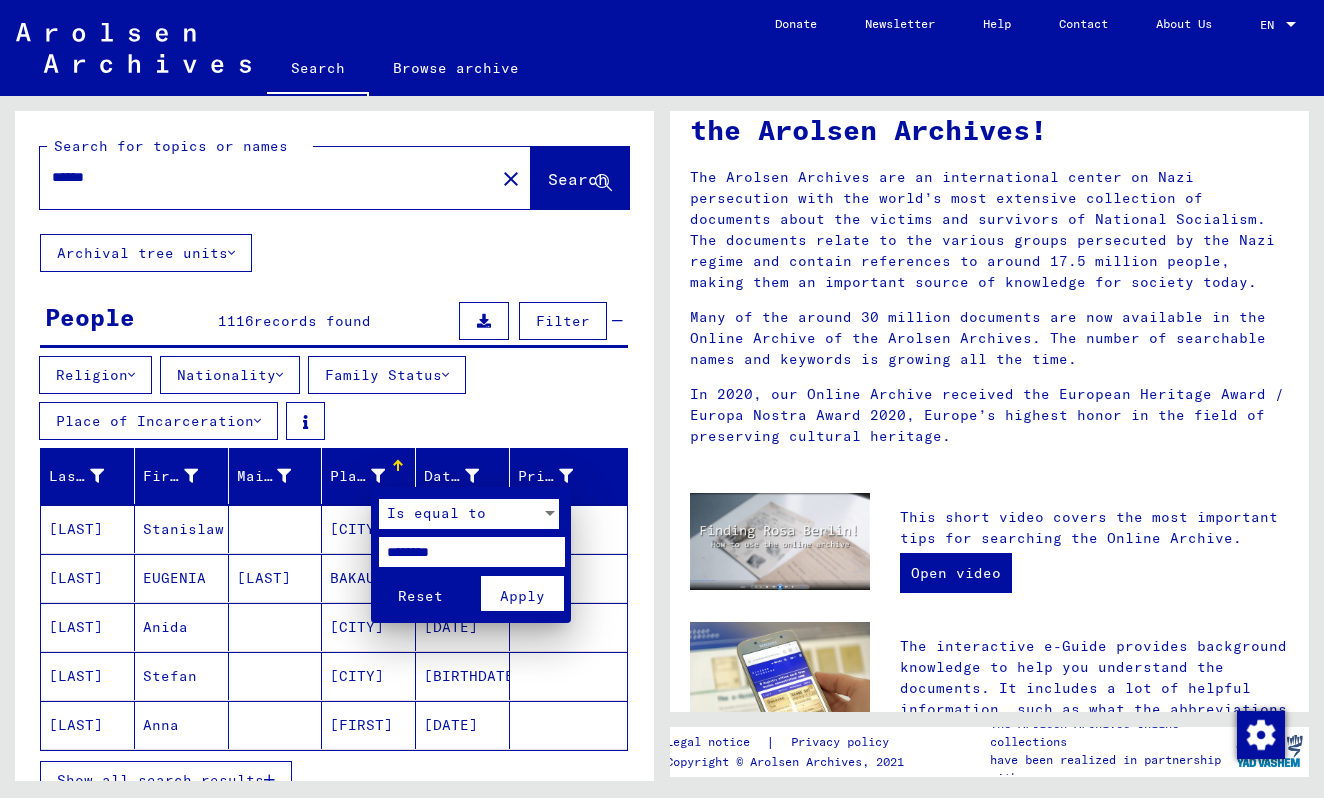 type on "********" 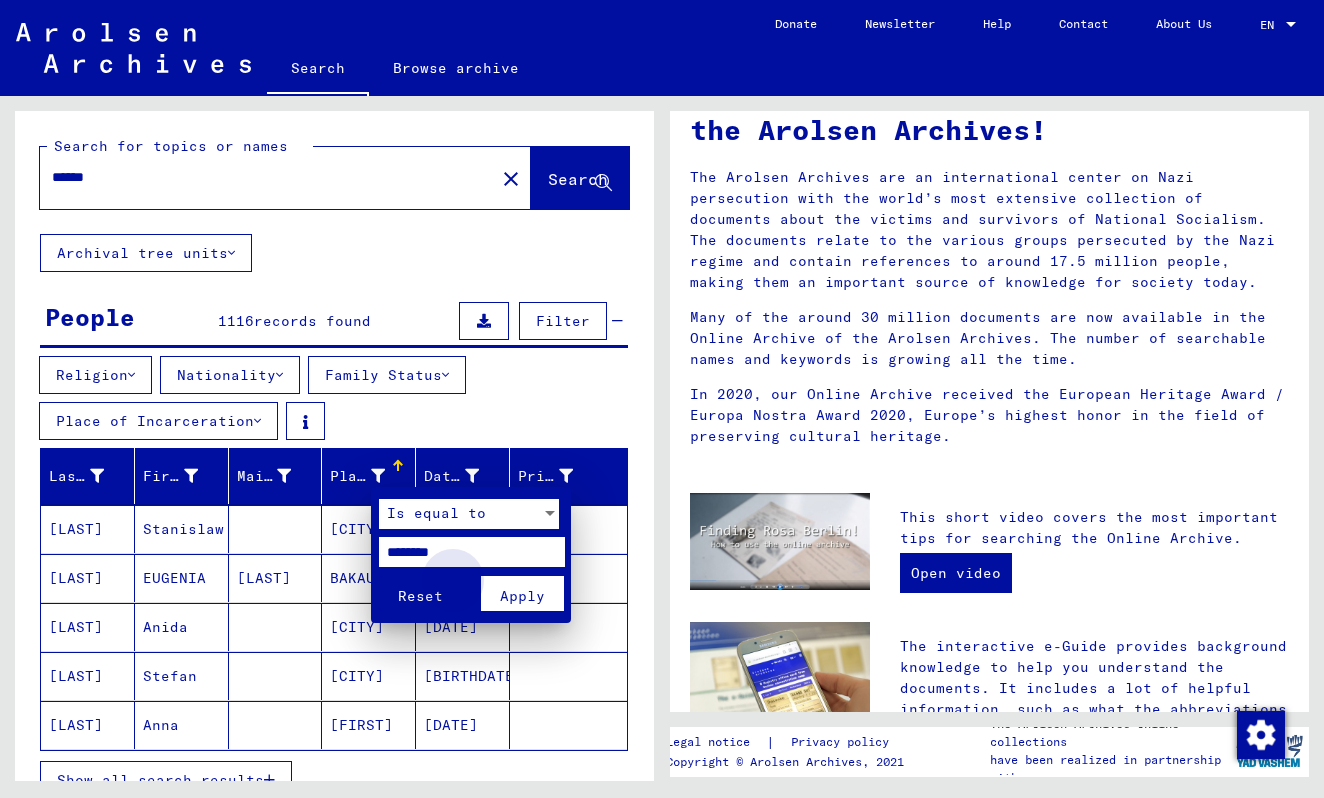 click on "Apply" at bounding box center (522, 596) 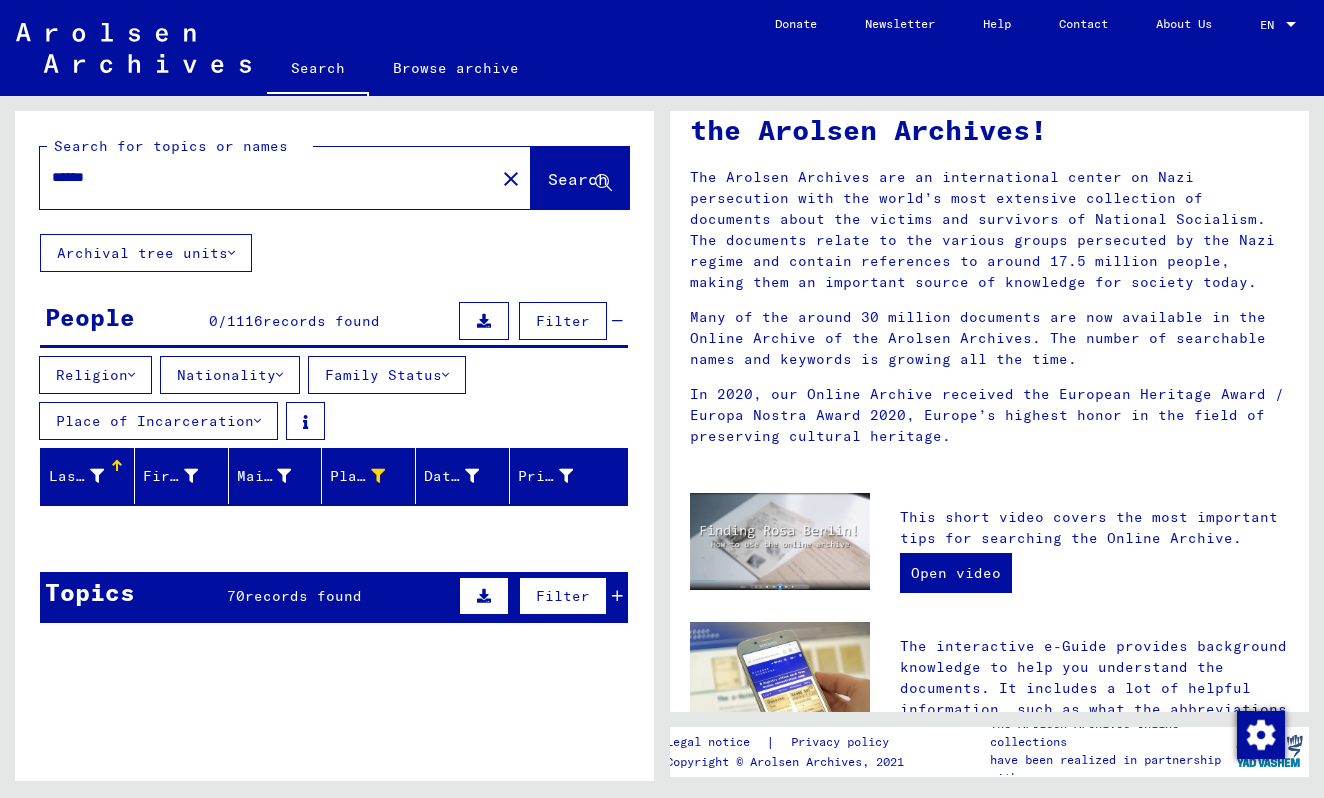 scroll, scrollTop: 0, scrollLeft: 0, axis: both 